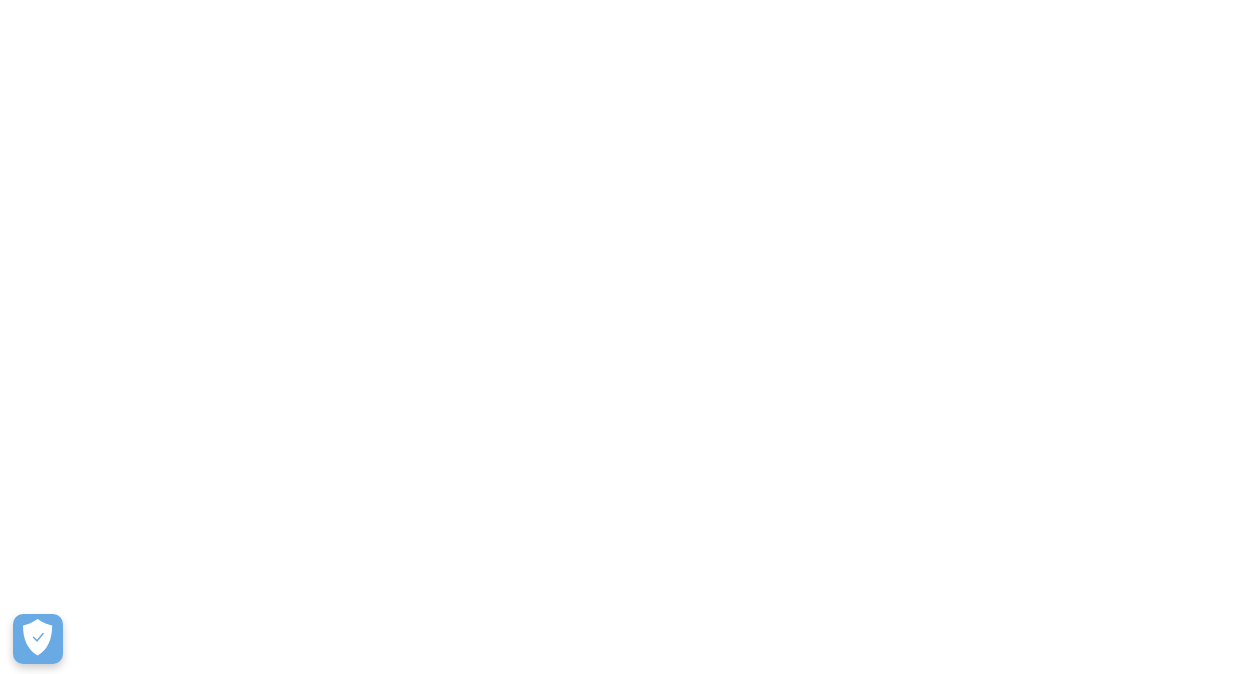 scroll, scrollTop: 0, scrollLeft: 0, axis: both 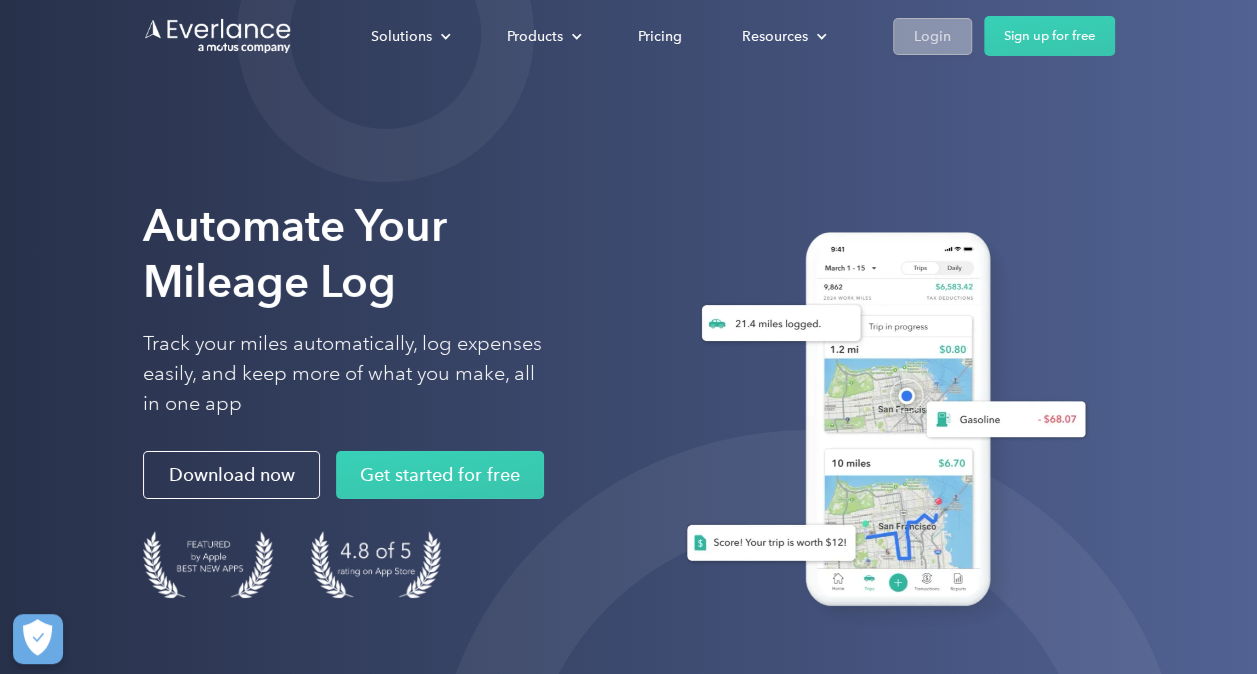 click on "Login" at bounding box center [932, 36] 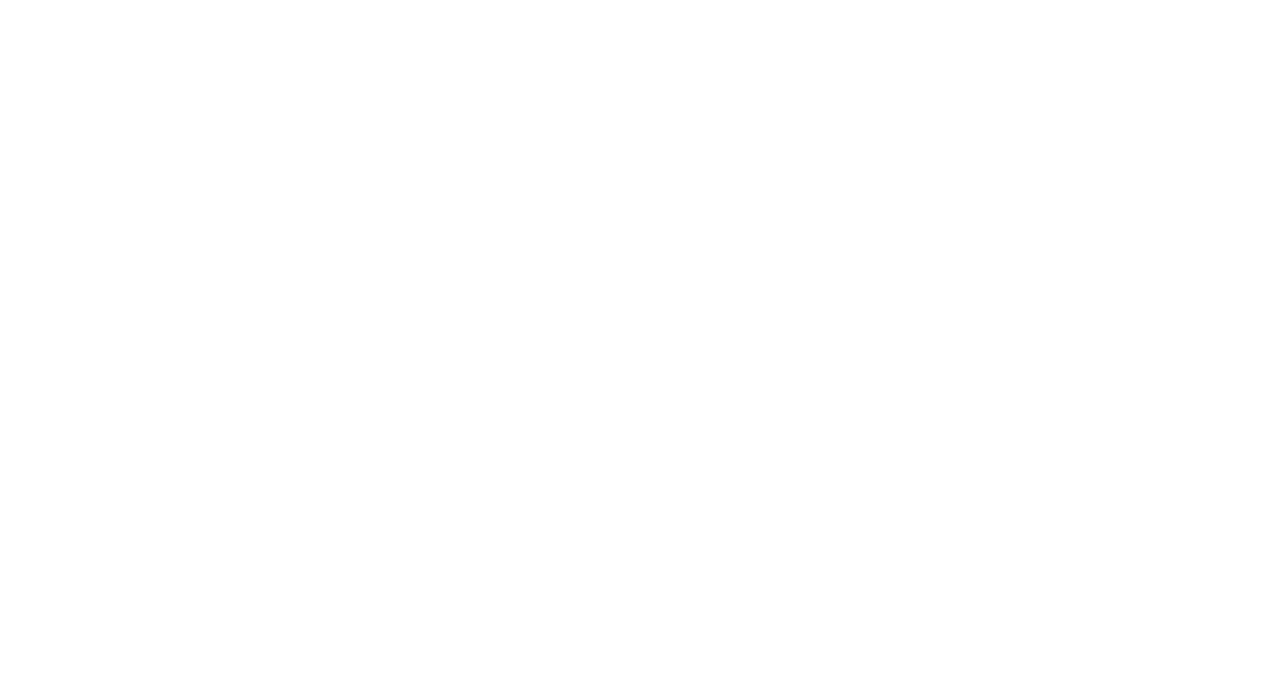 scroll, scrollTop: 0, scrollLeft: 0, axis: both 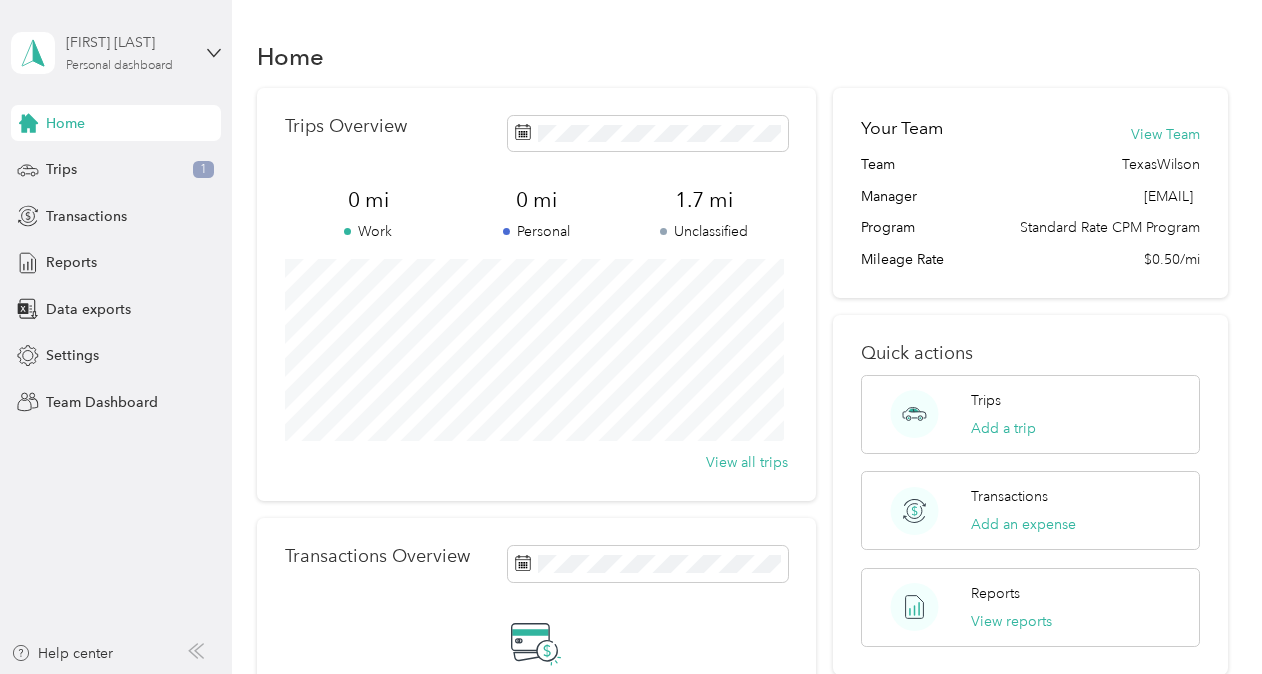 click on "Personal dashboard" at bounding box center [119, 66] 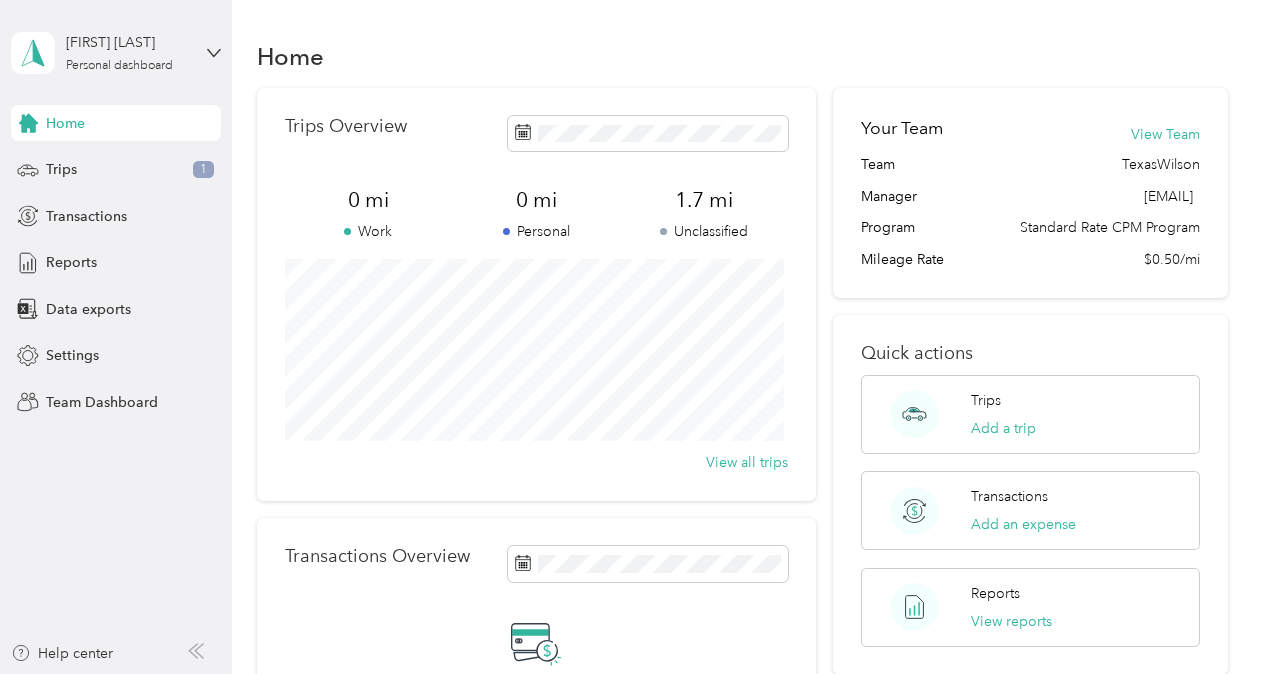 click on "Team dashboard" at bounding box center [82, 155] 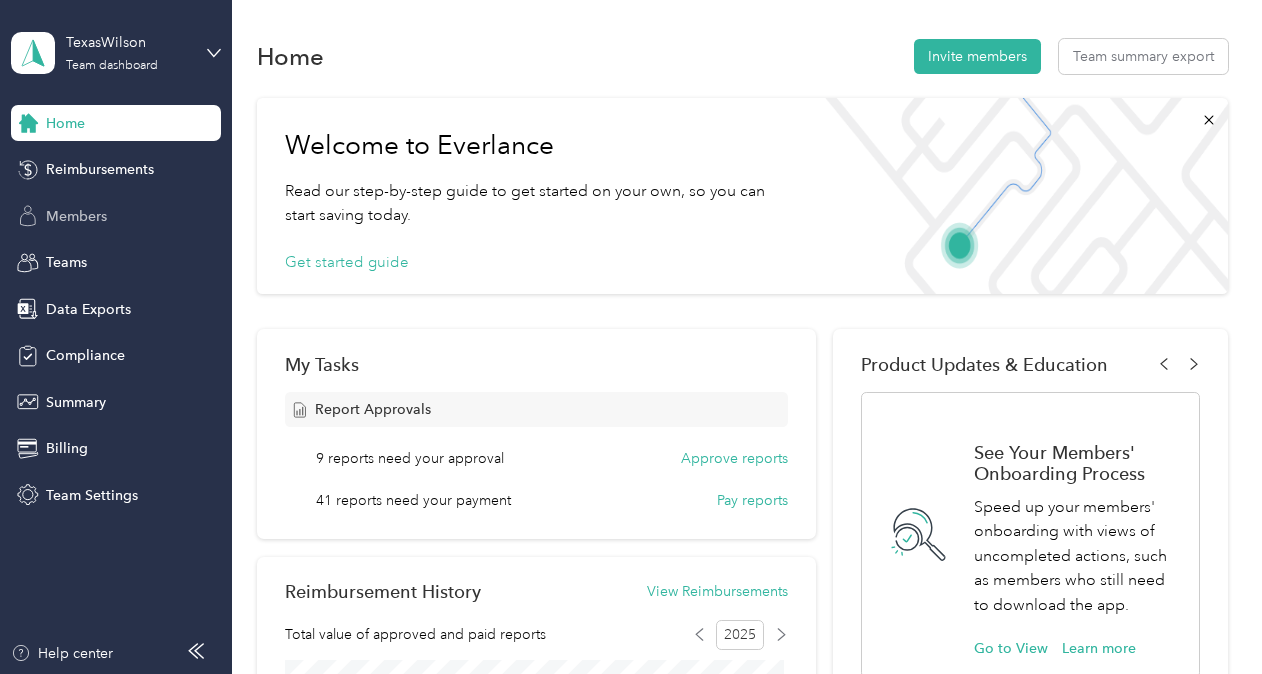click on "Members" at bounding box center (76, 216) 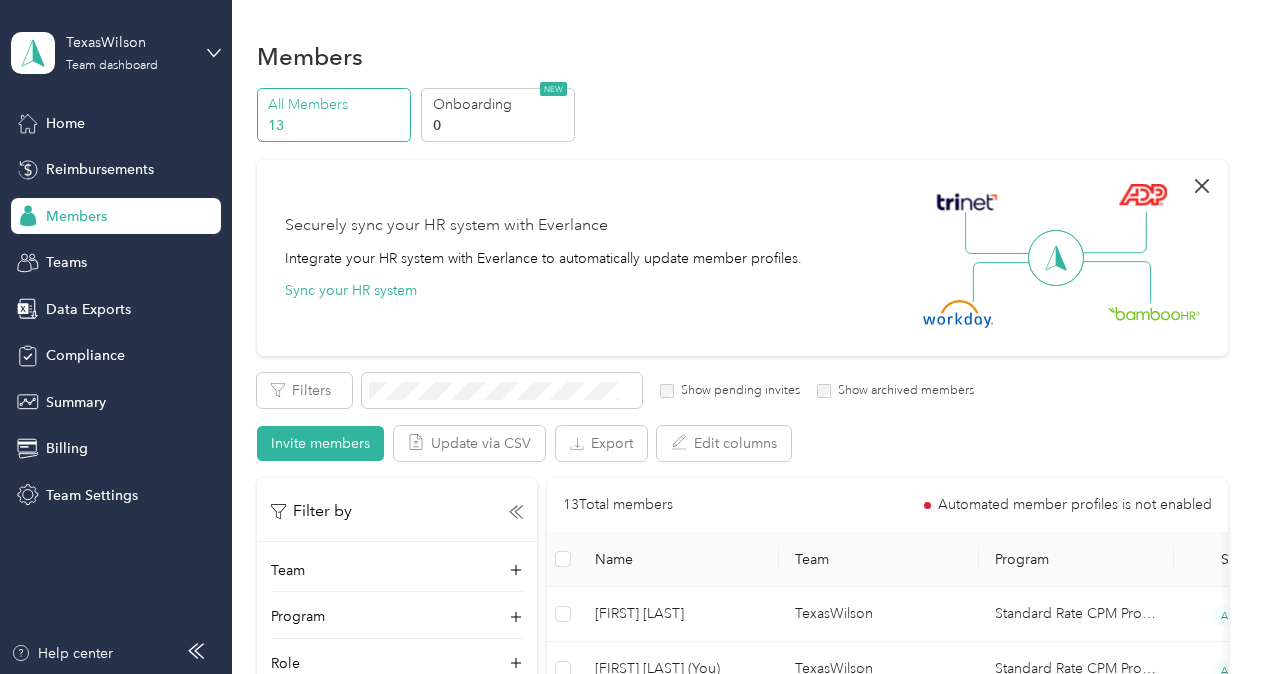 click 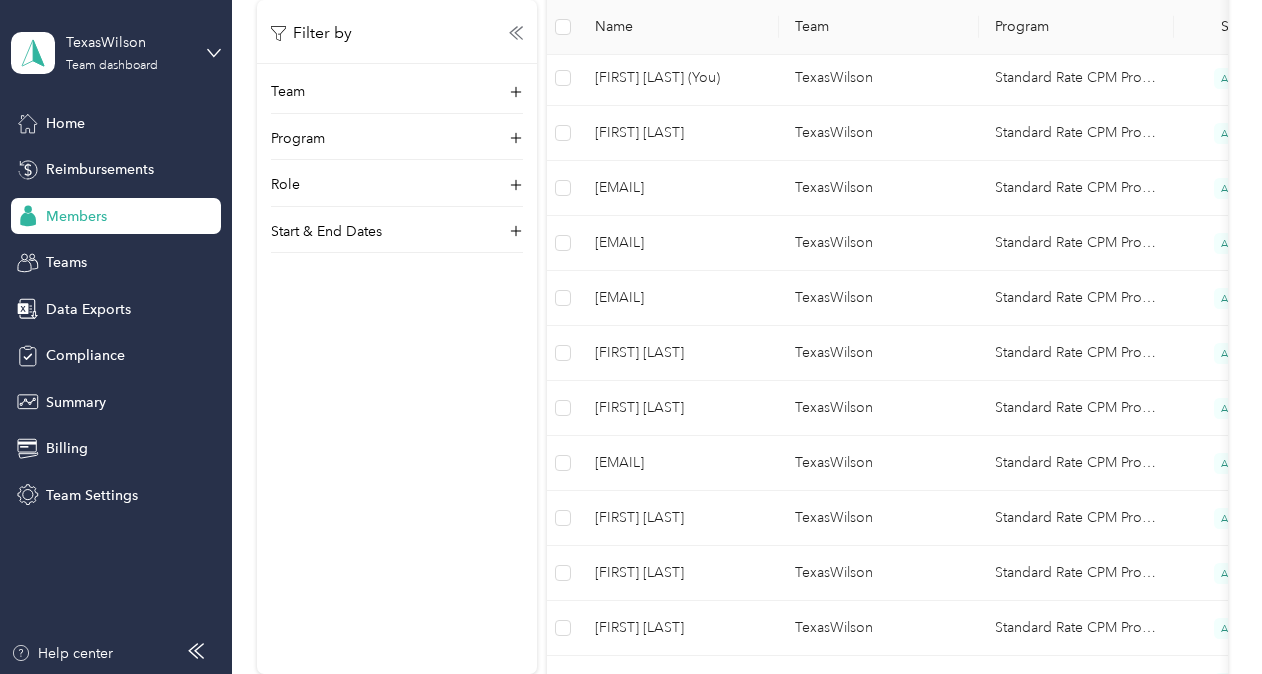 scroll, scrollTop: 380, scrollLeft: 0, axis: vertical 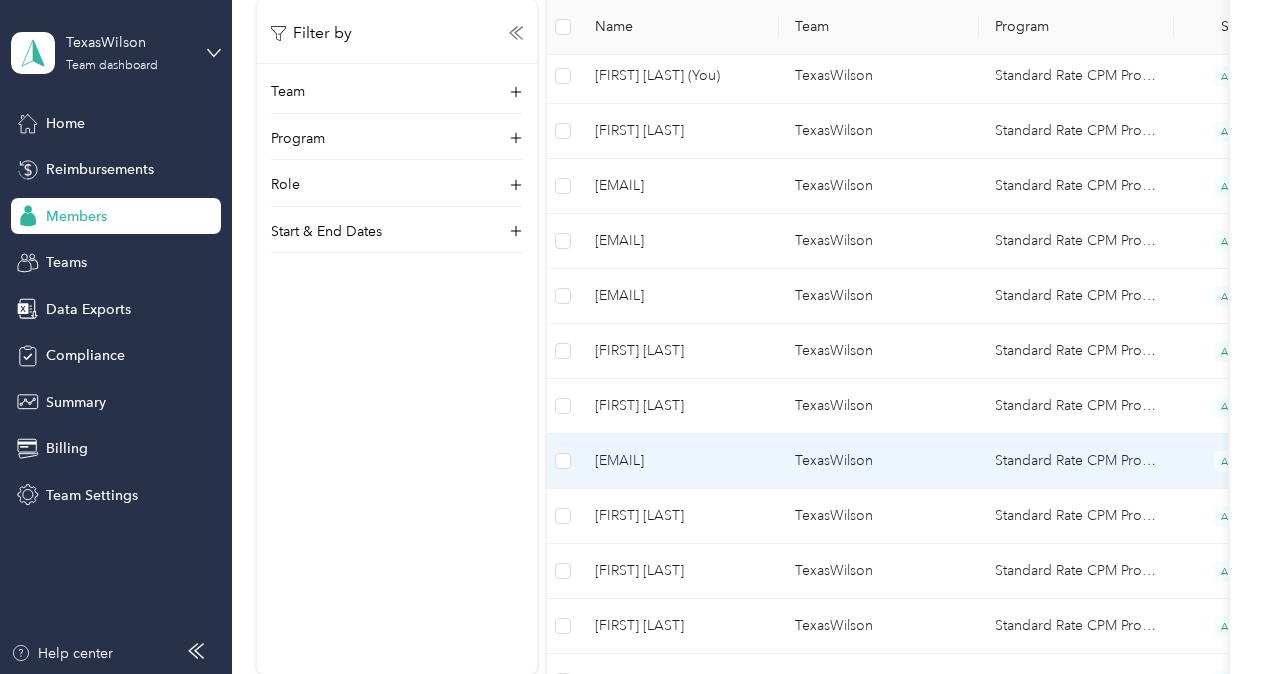 click on "grivas@texaswilson.com" at bounding box center (679, 461) 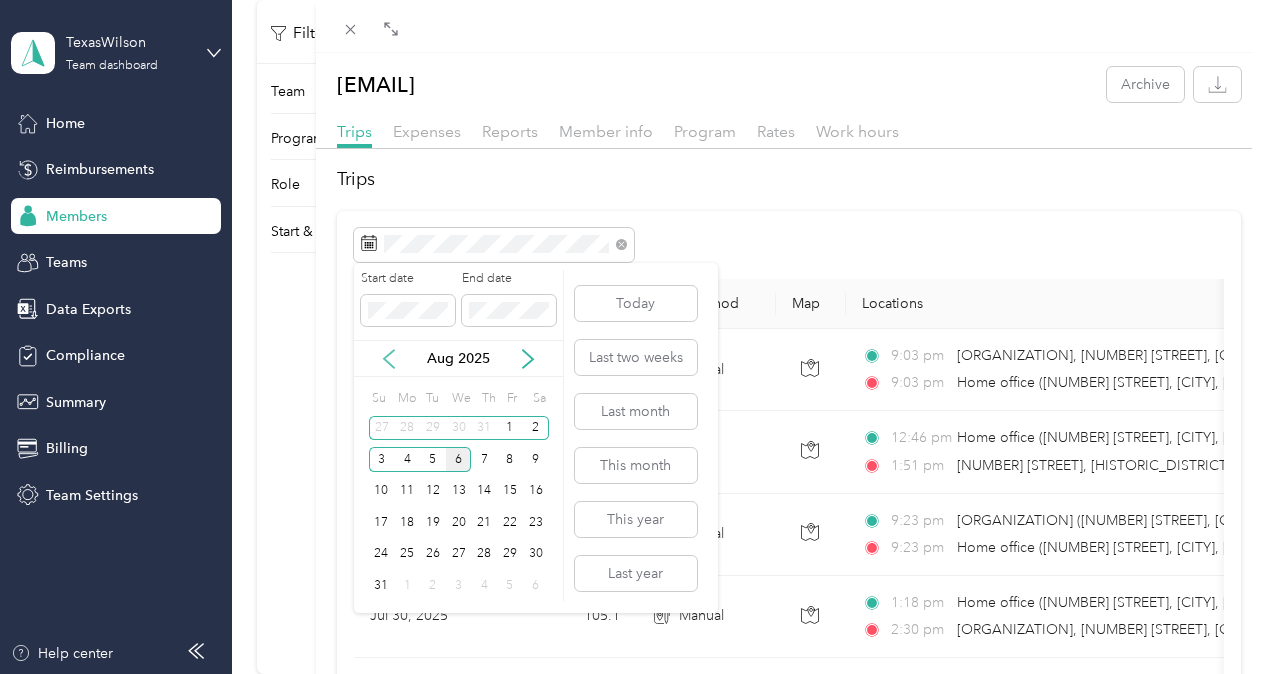 click 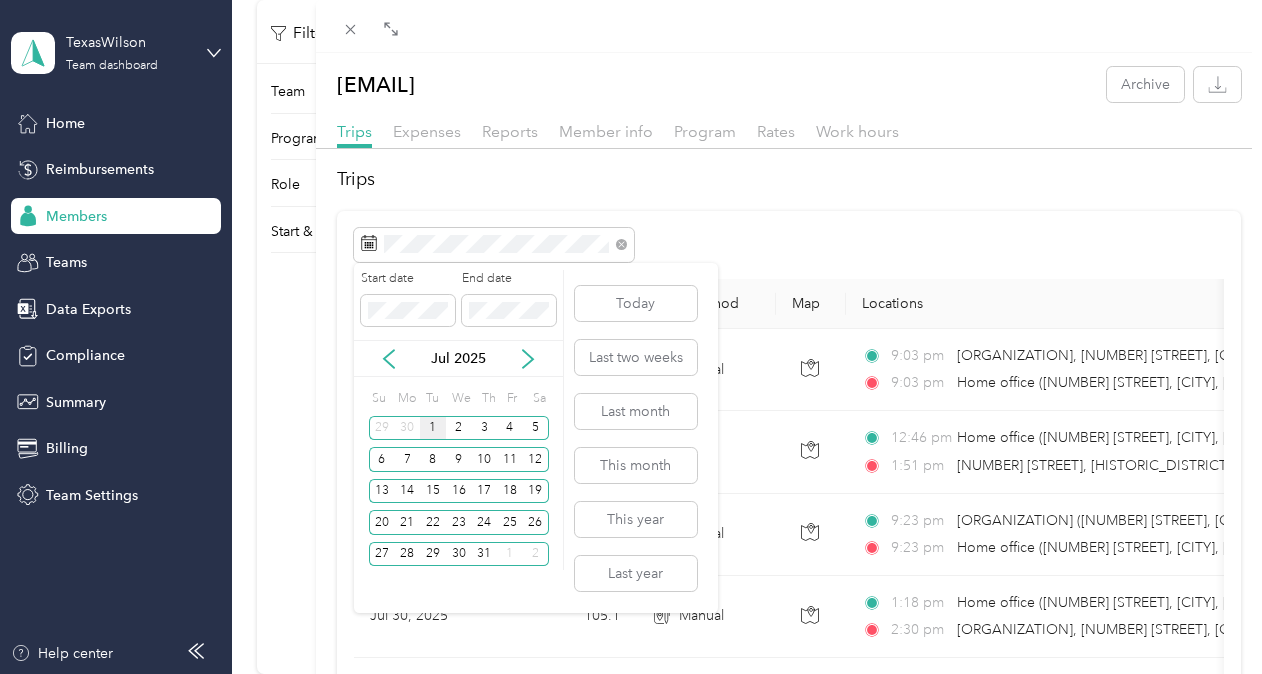 click on "1" at bounding box center [433, 428] 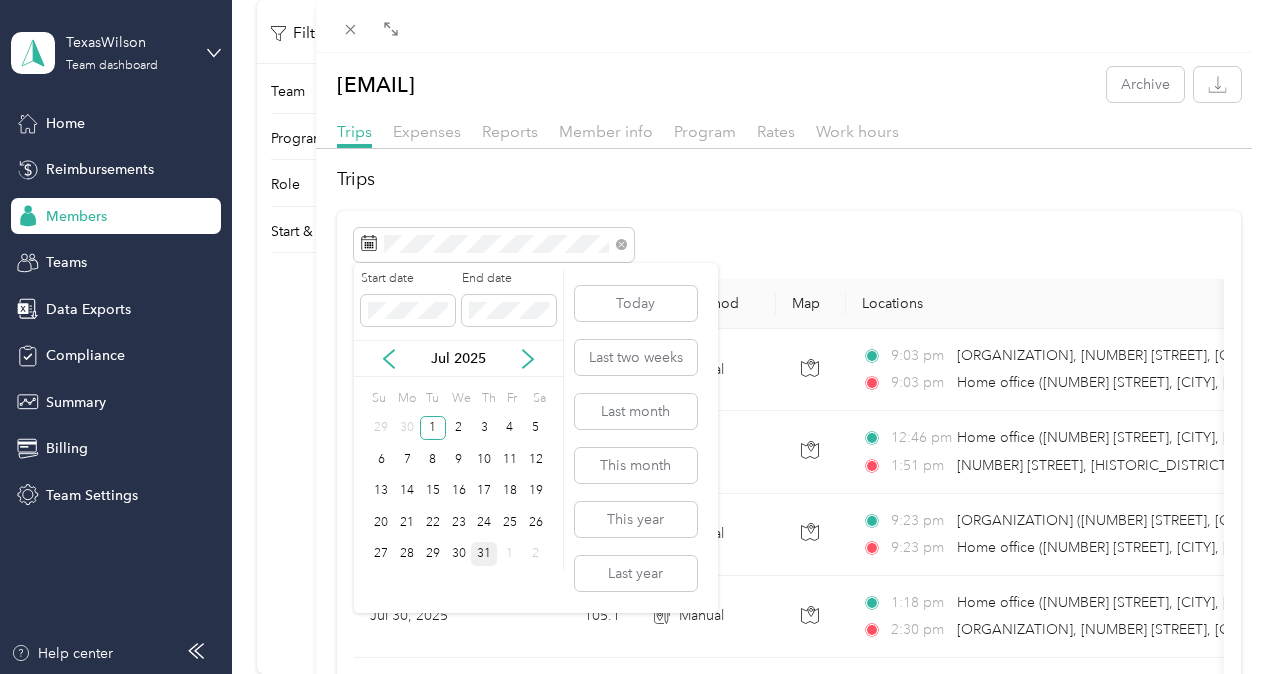 click on "31" at bounding box center [484, 554] 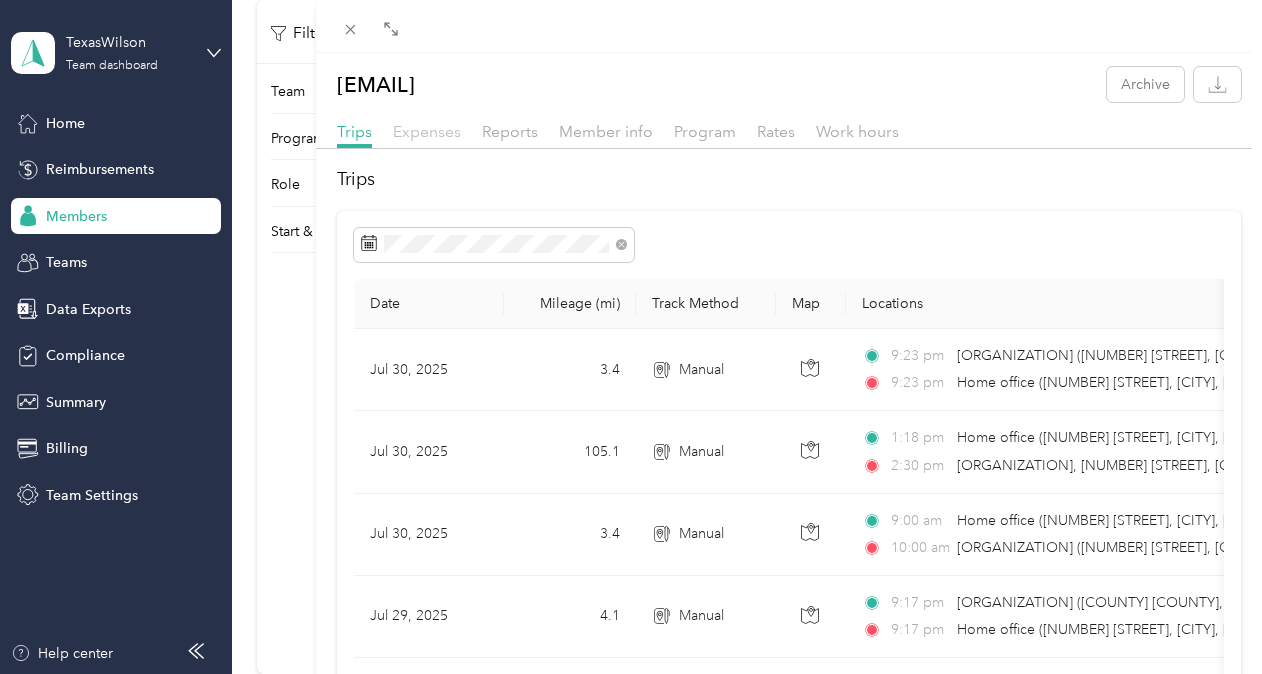 click on "Expenses" at bounding box center (427, 131) 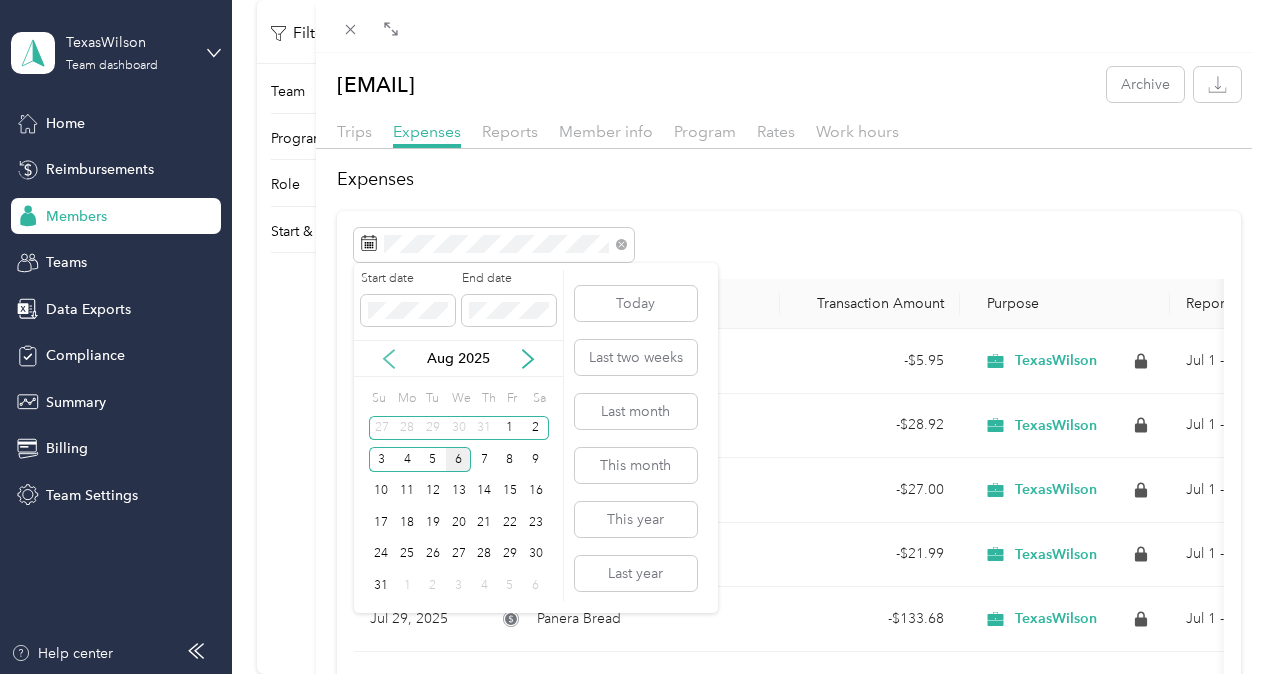 click 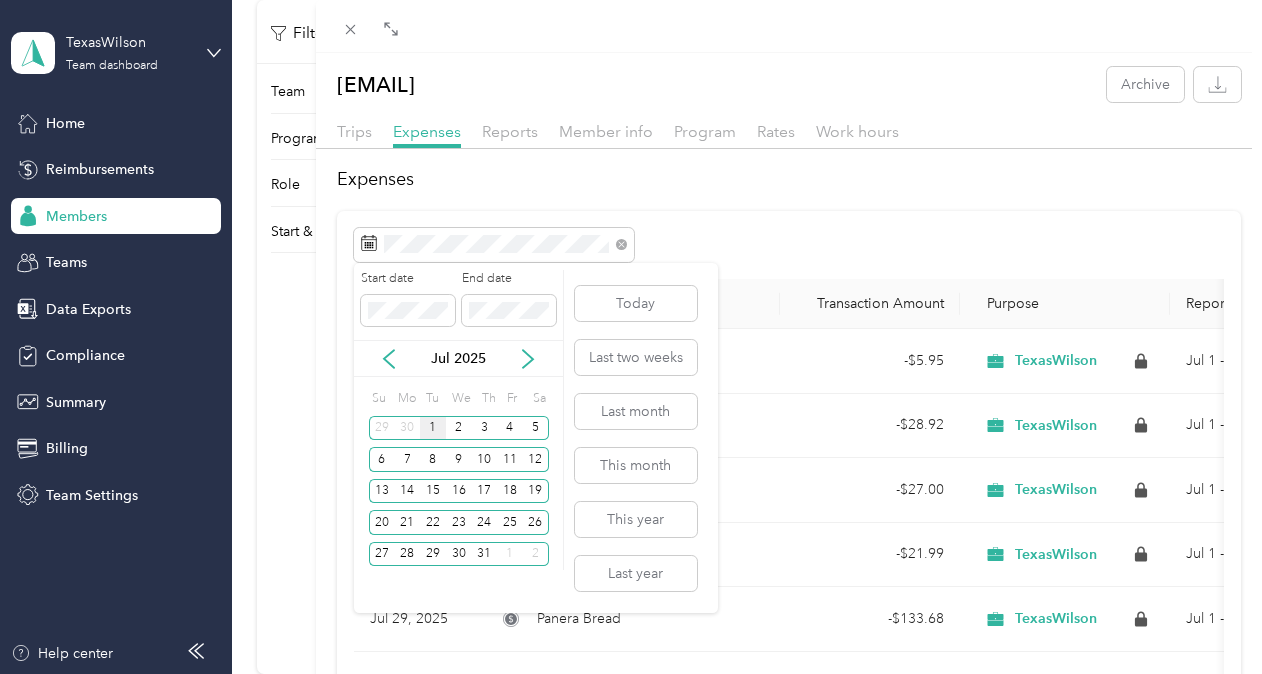 click on "1" at bounding box center (433, 428) 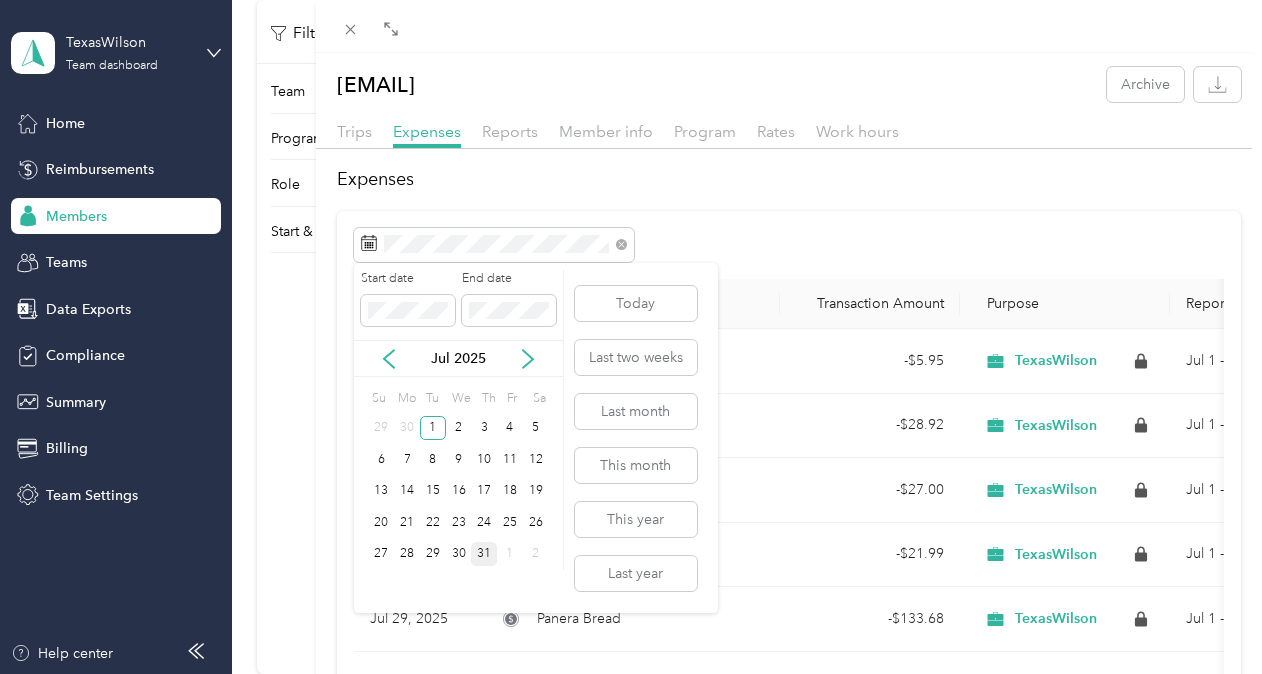 click on "31" at bounding box center (484, 554) 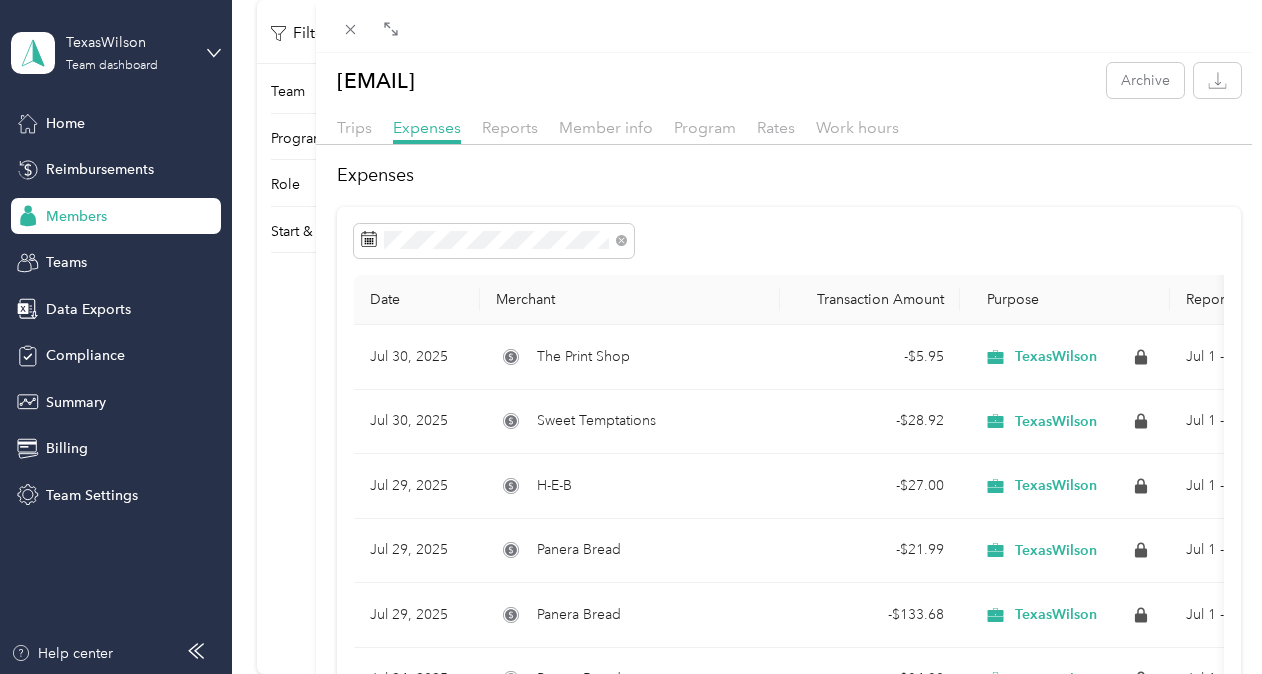 scroll, scrollTop: 0, scrollLeft: 0, axis: both 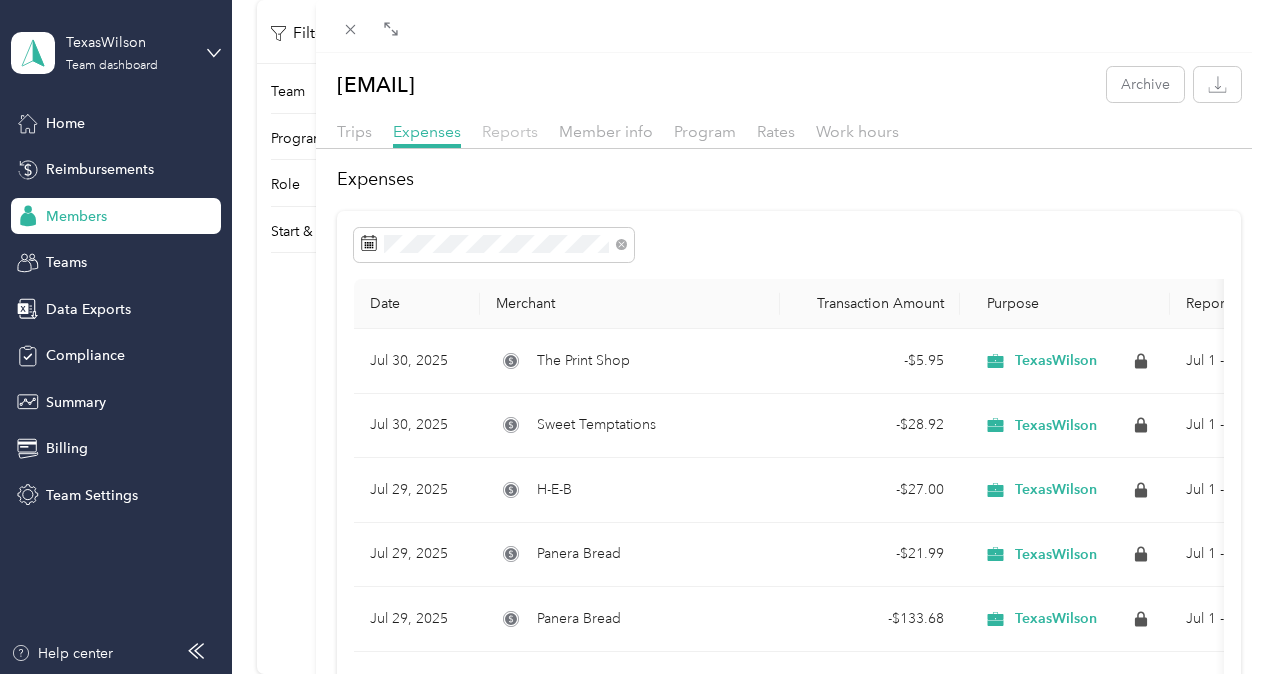 click on "Reports" at bounding box center (510, 131) 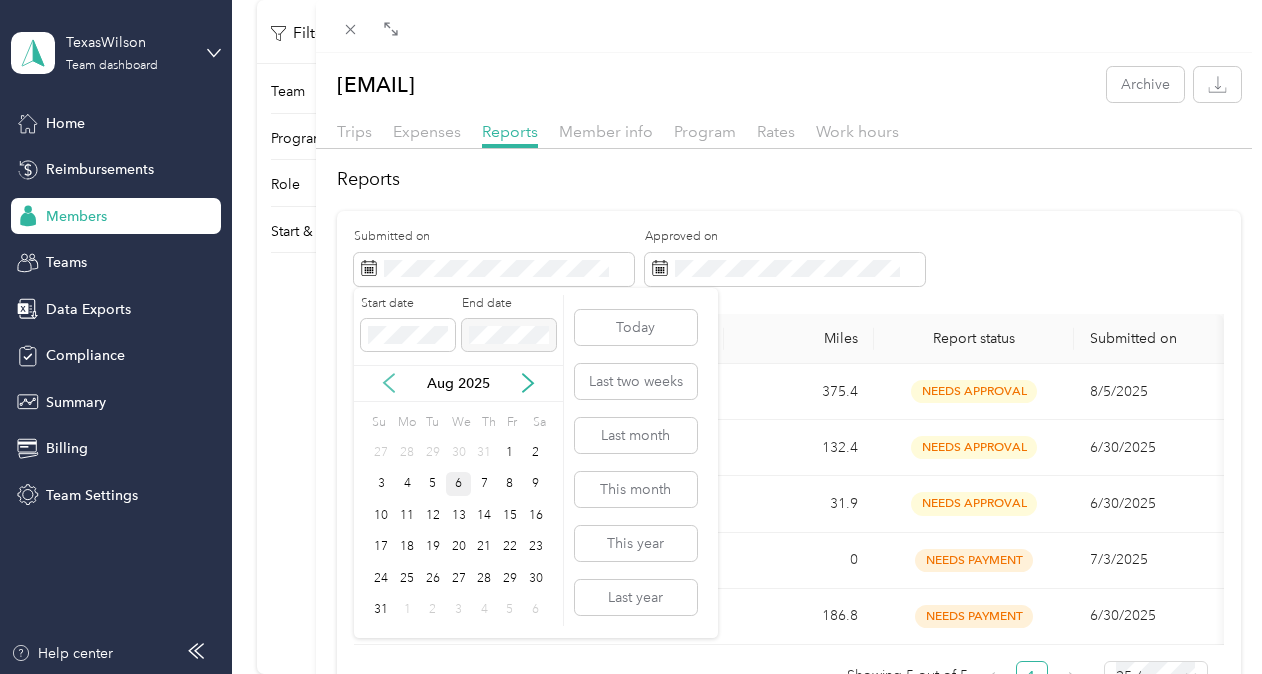 click 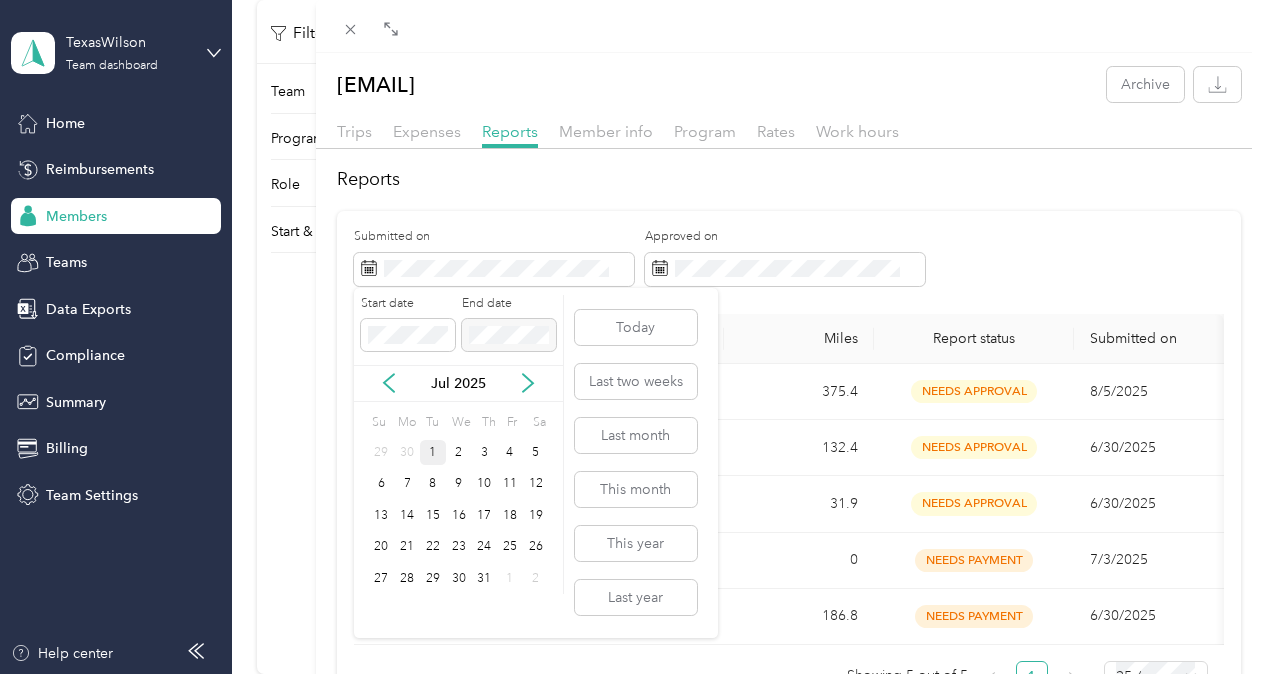 click on "1" at bounding box center (433, 452) 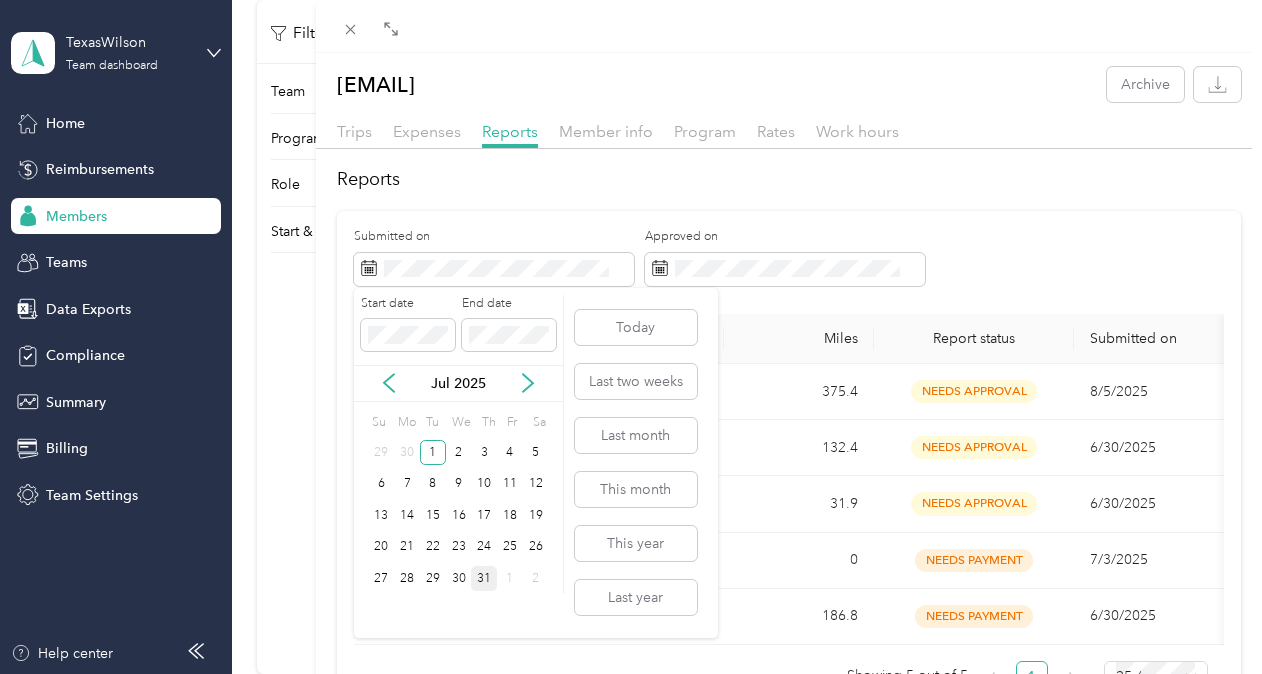 click on "31" at bounding box center (484, 578) 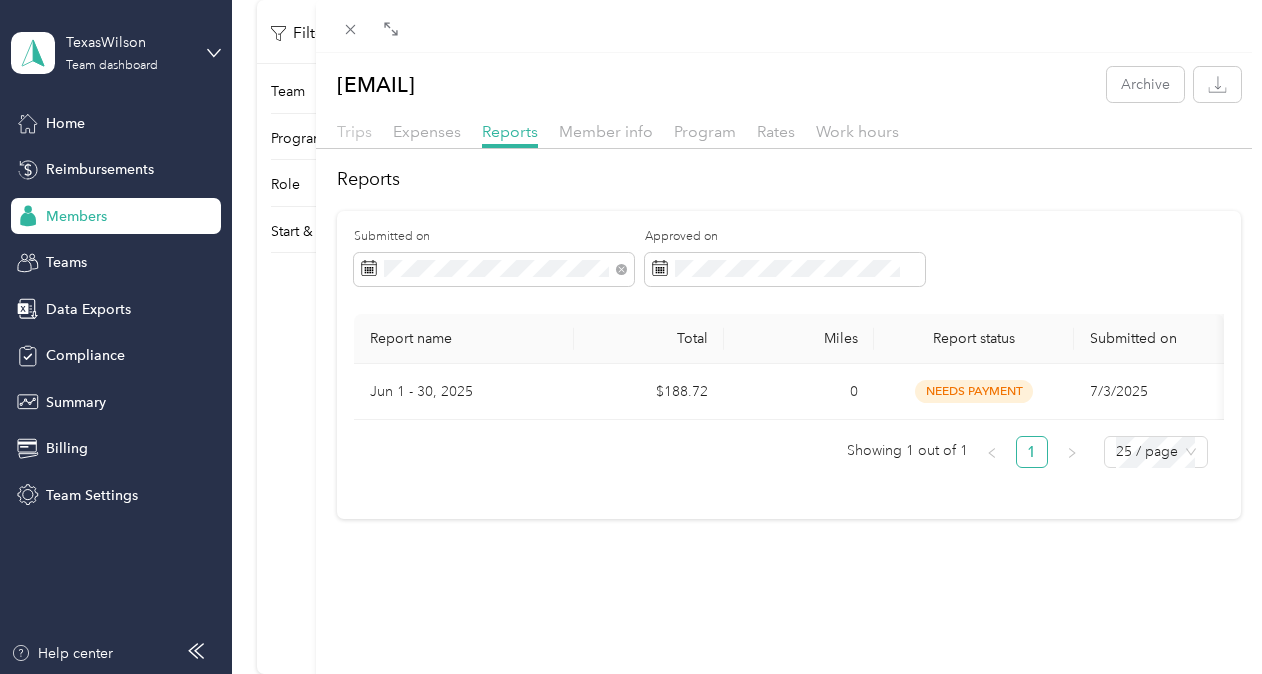 click on "Trips" at bounding box center (354, 131) 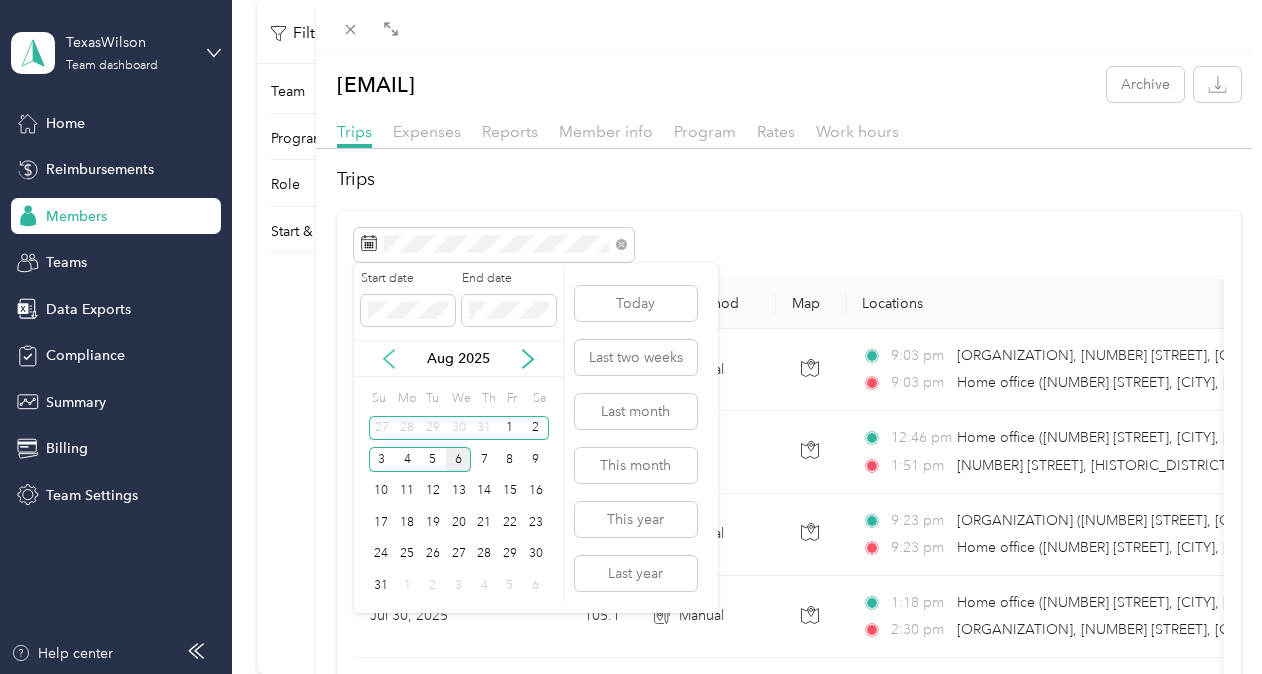 click 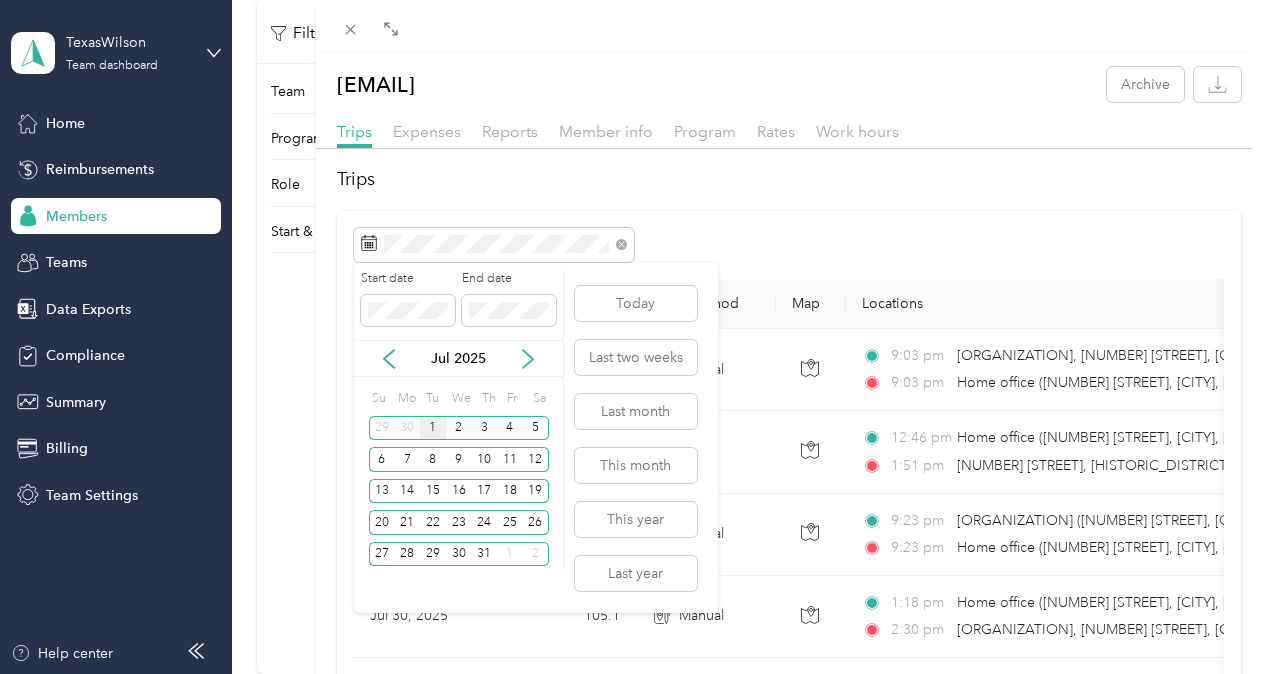 click on "1" at bounding box center (433, 428) 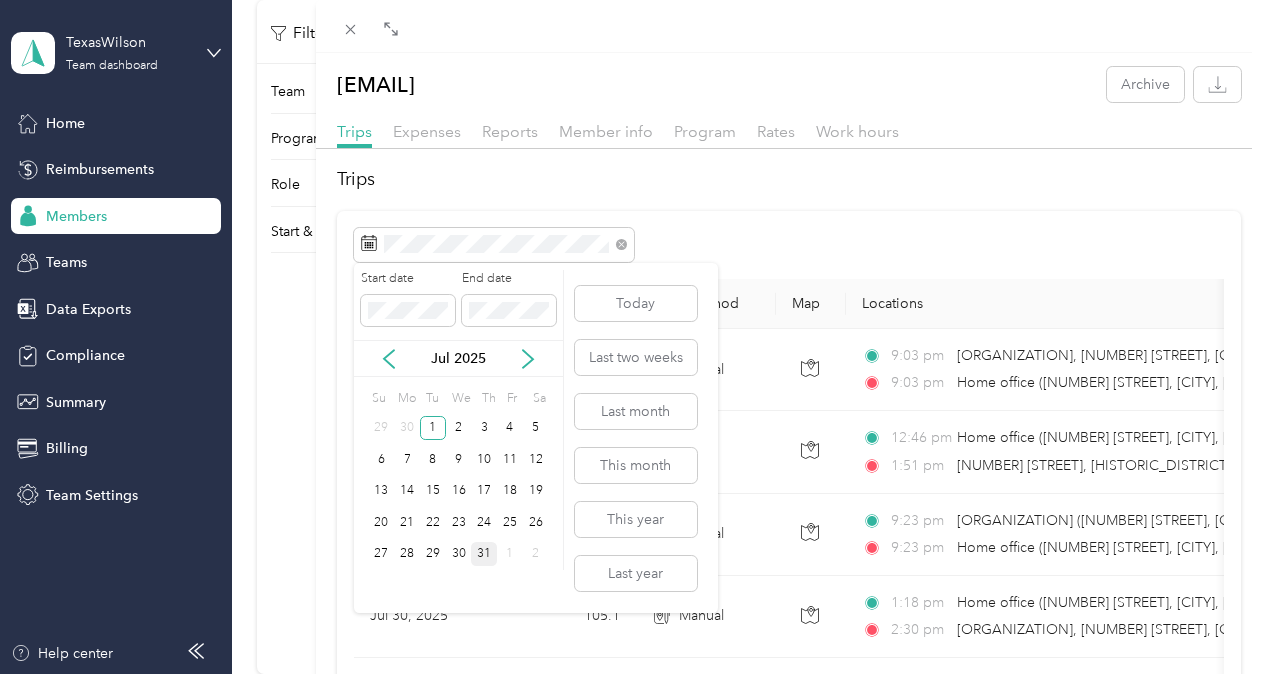 click on "31" at bounding box center [484, 554] 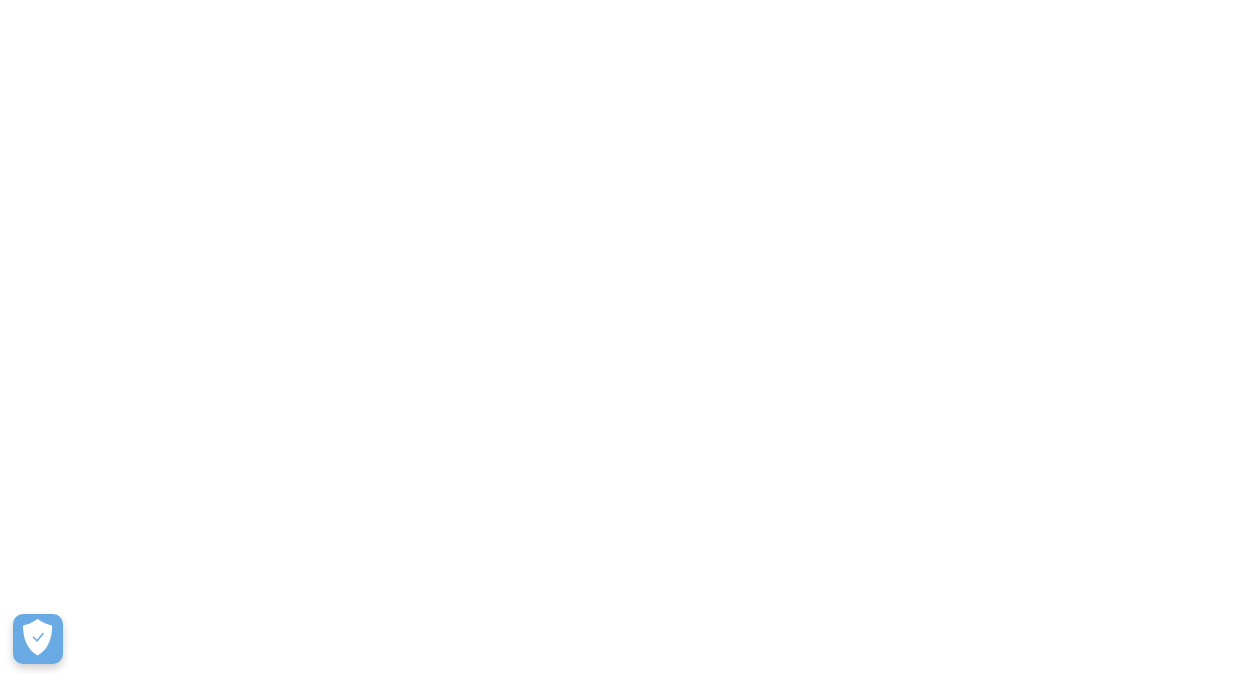 scroll, scrollTop: 0, scrollLeft: 0, axis: both 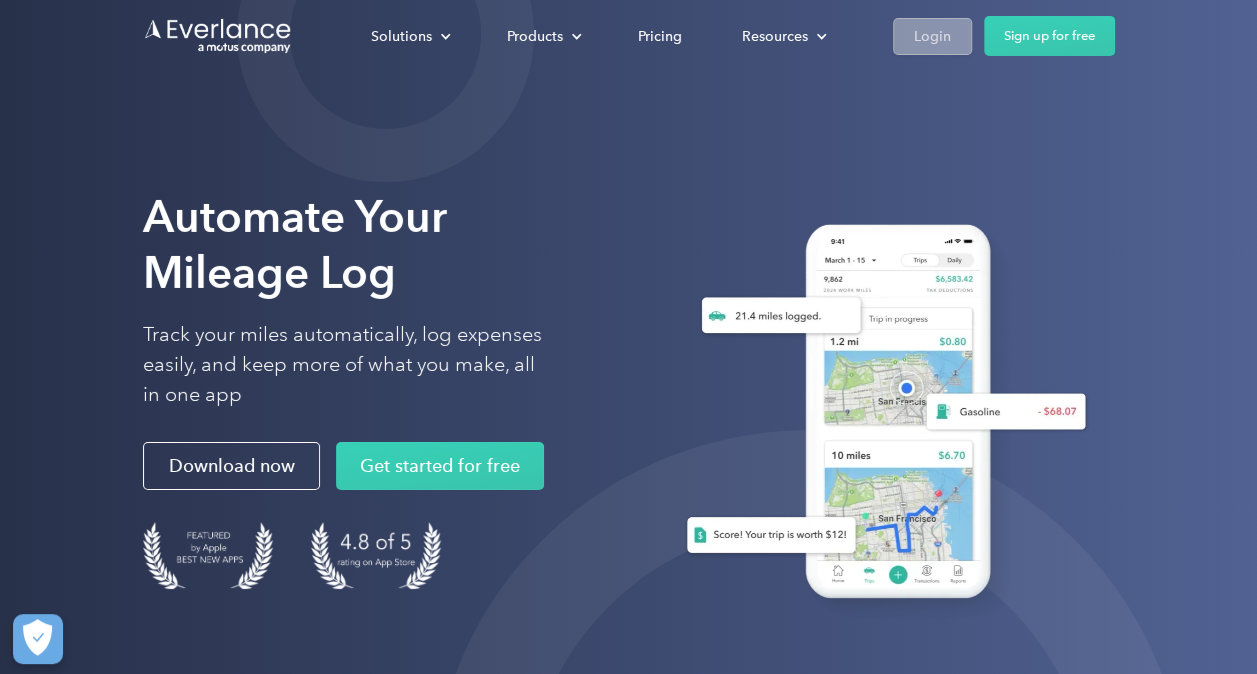 click on "Login" at bounding box center [932, 36] 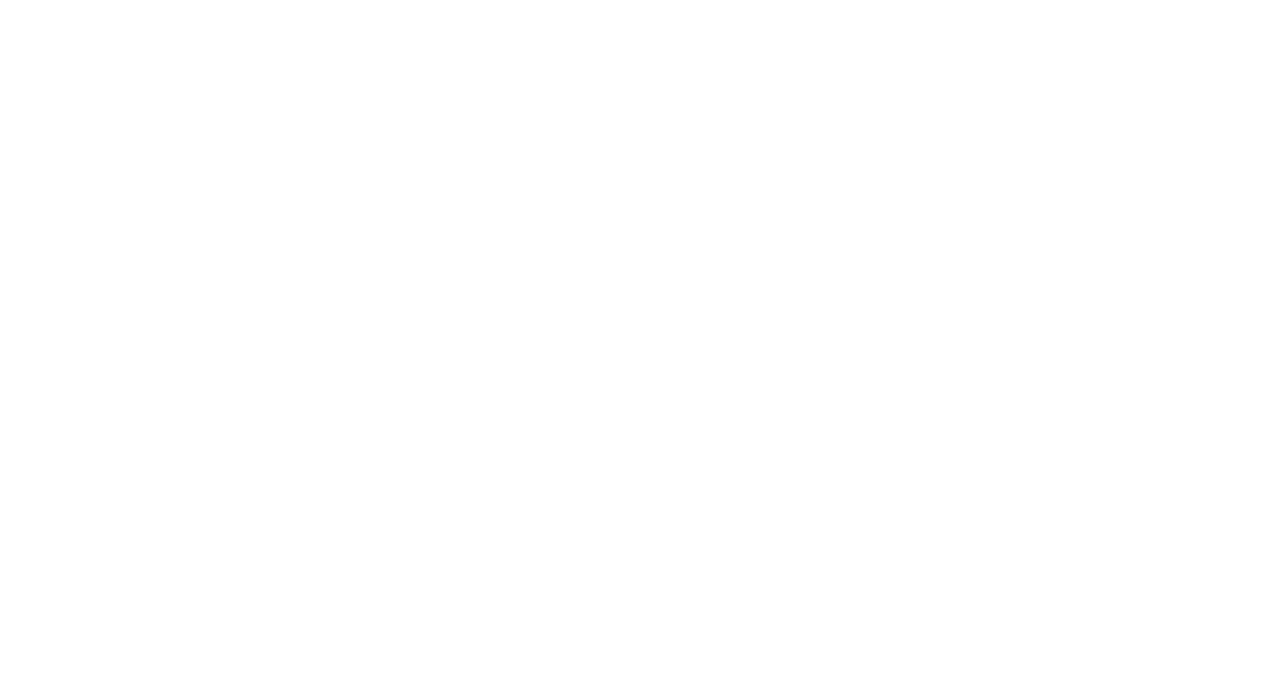scroll, scrollTop: 0, scrollLeft: 0, axis: both 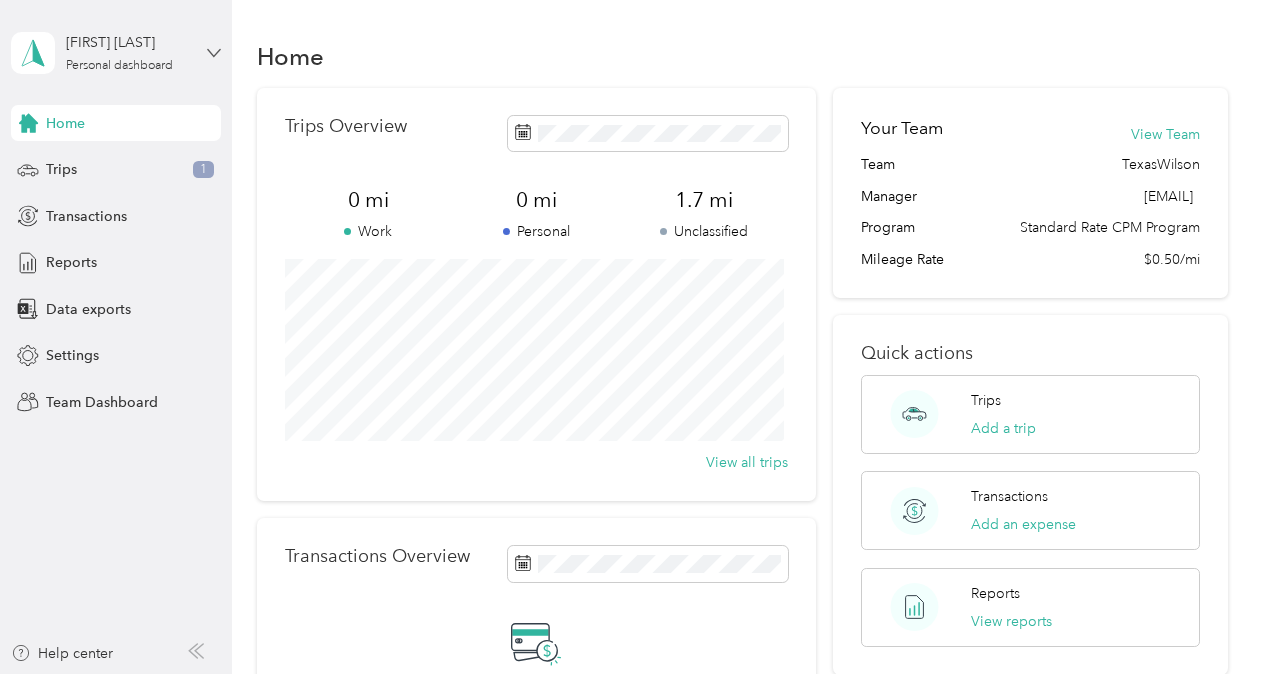 click 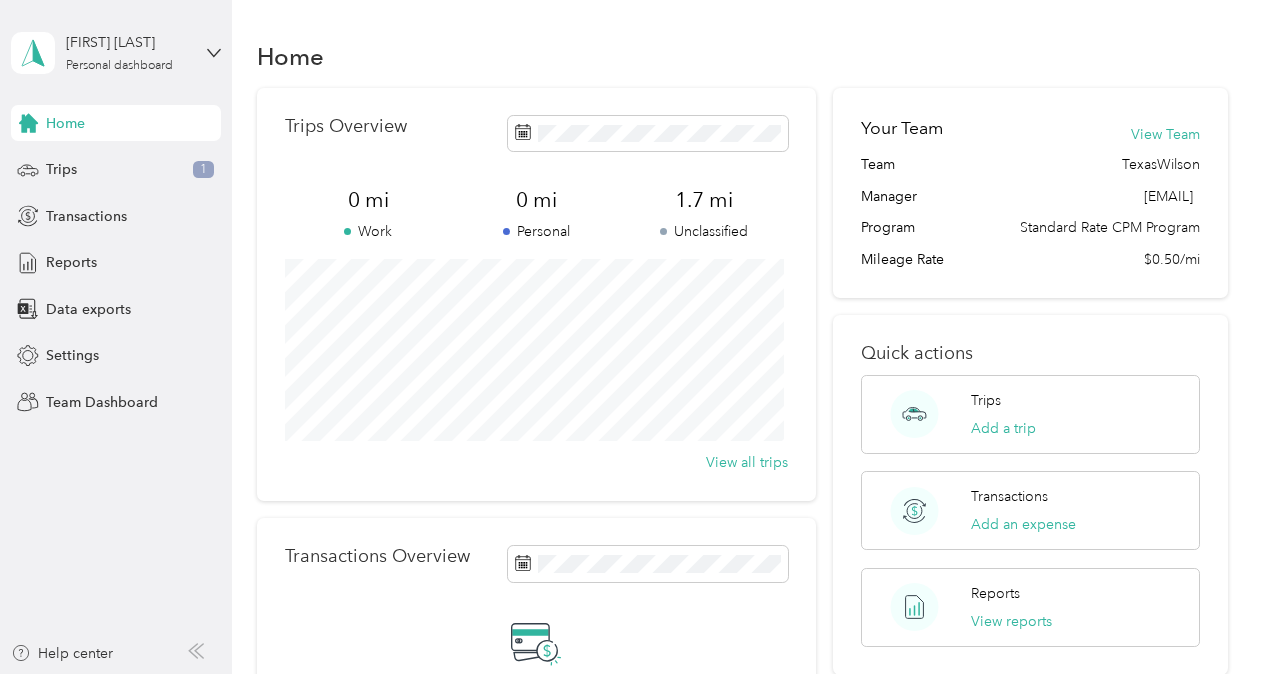 click on "Team dashboard" at bounding box center (82, 164) 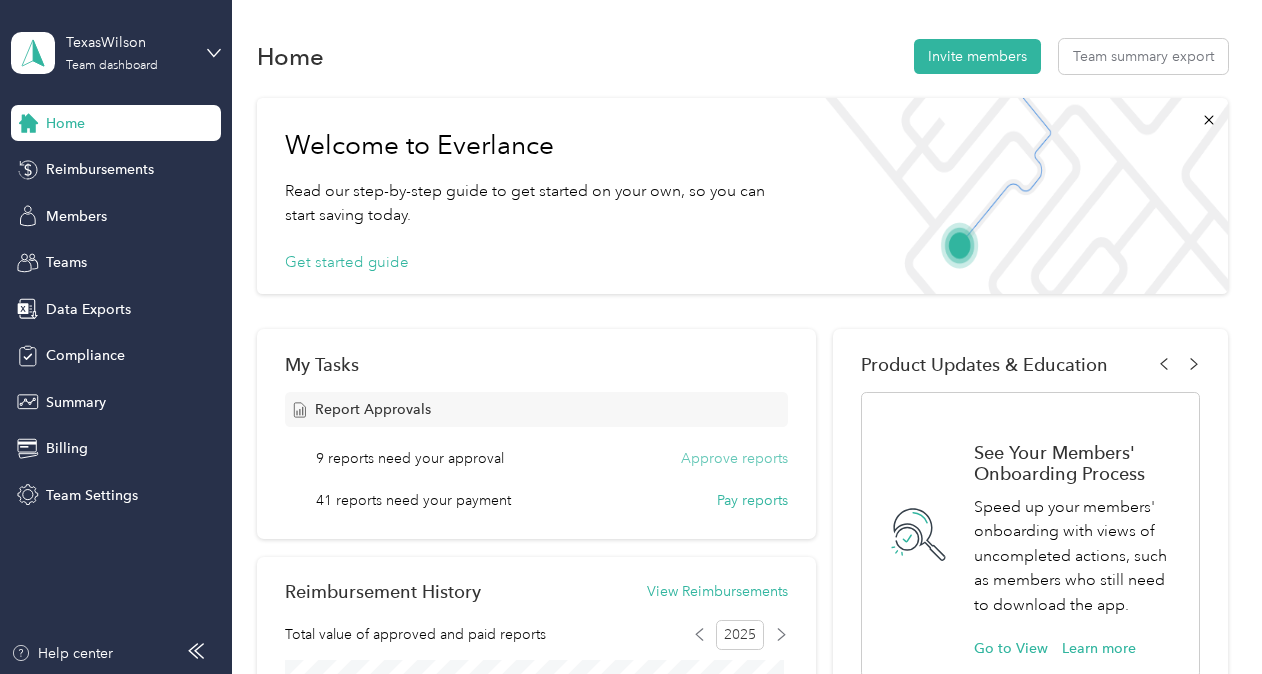 click on "Approve reports" at bounding box center (734, 458) 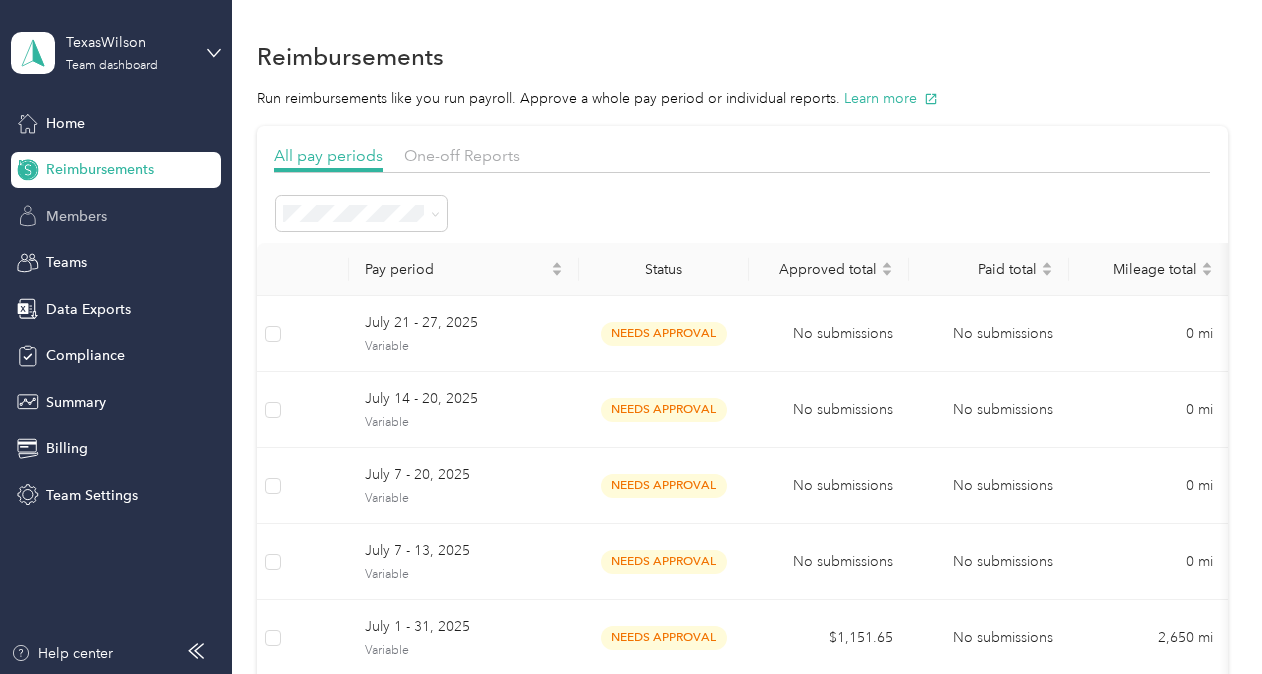 click on "Members" at bounding box center (76, 216) 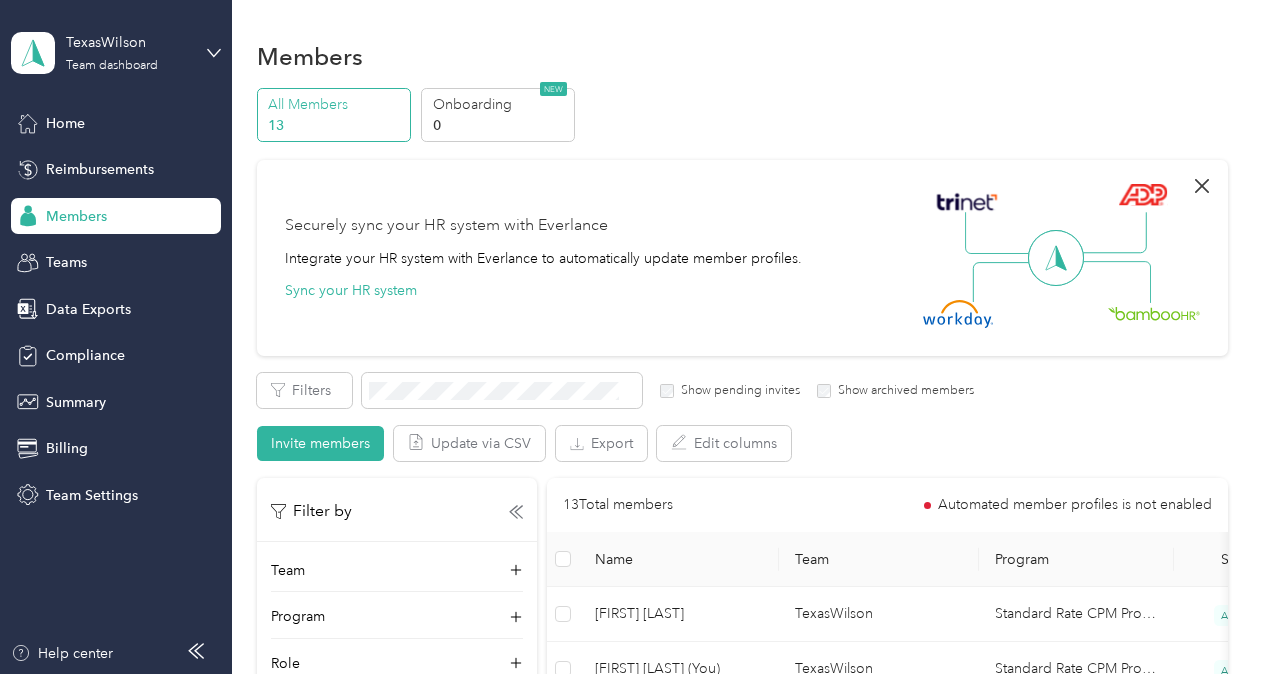 click 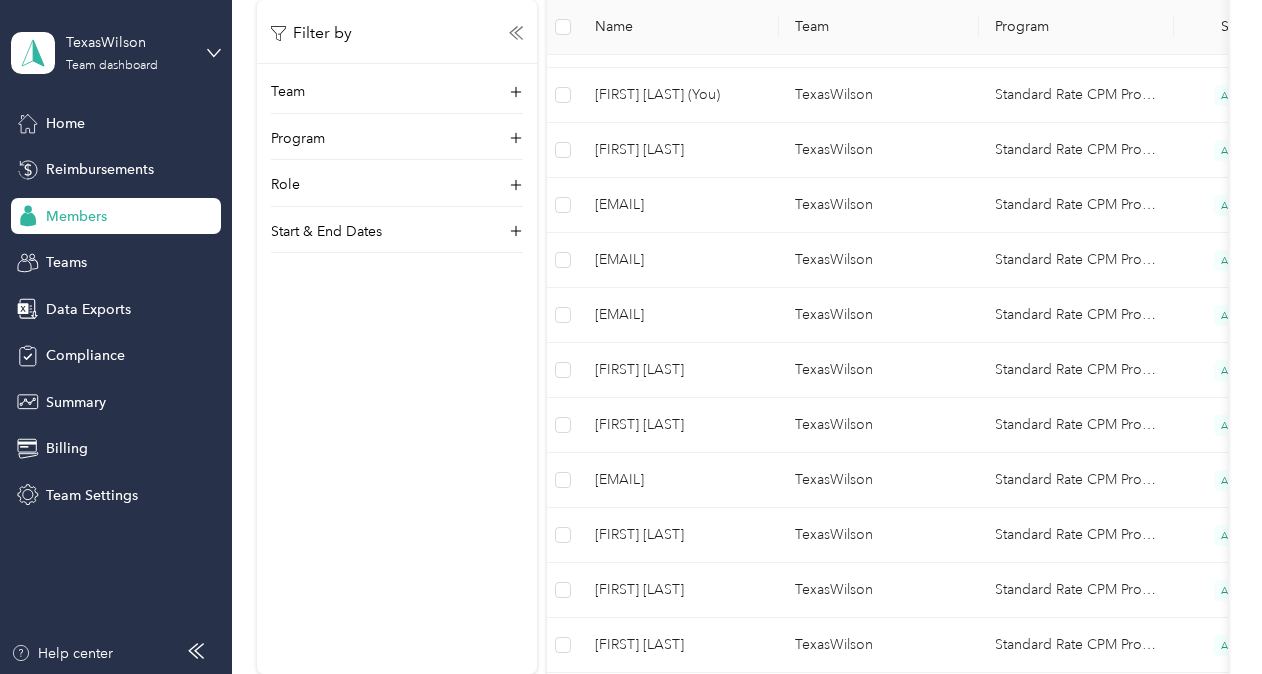 scroll, scrollTop: 364, scrollLeft: 0, axis: vertical 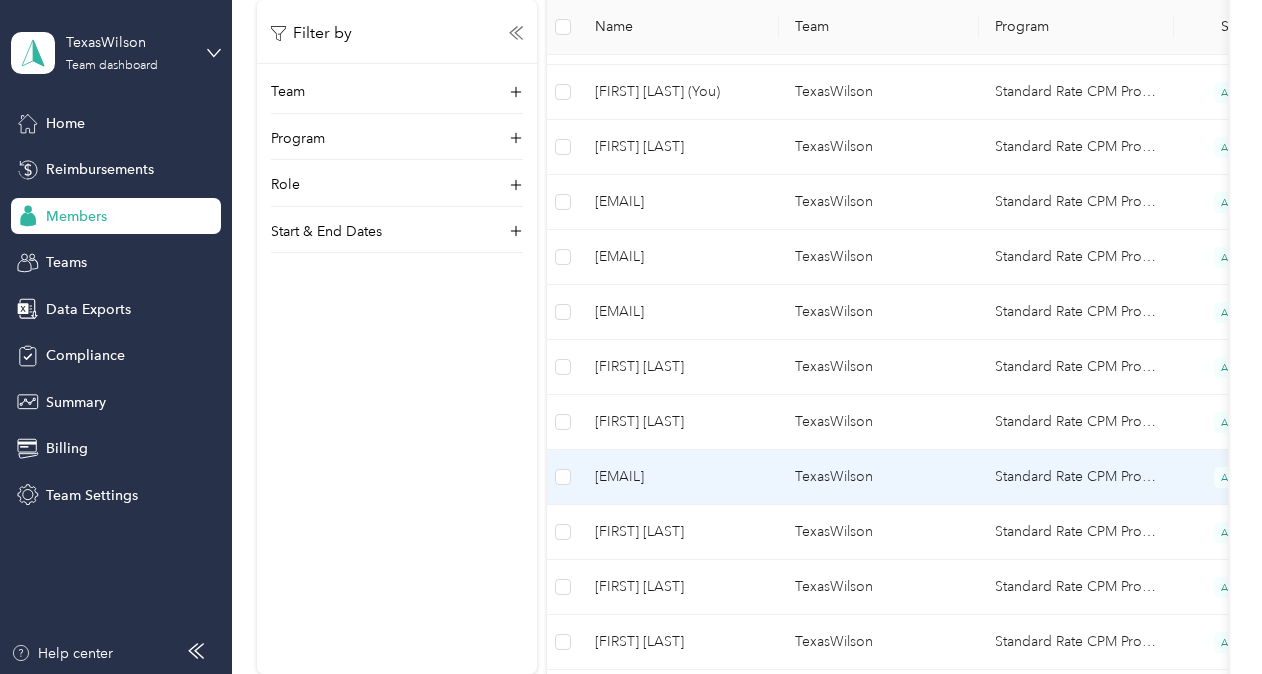 click on "grivas@texaswilson.com" at bounding box center (679, 477) 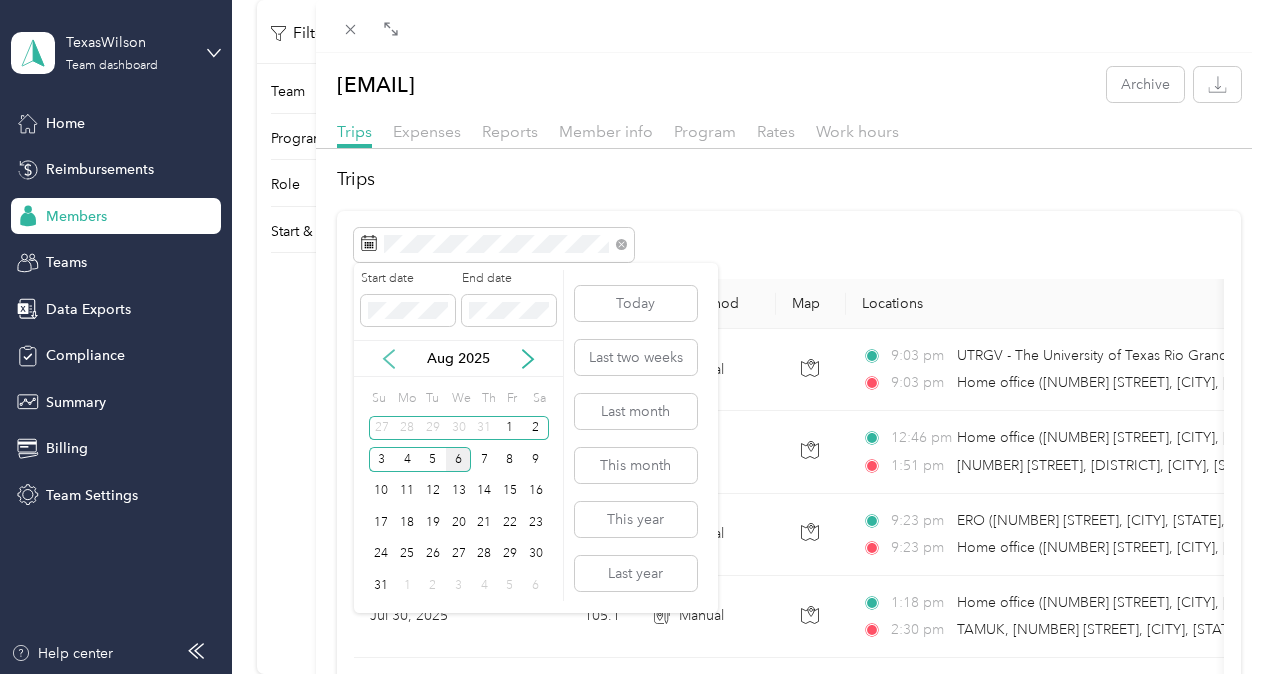 click 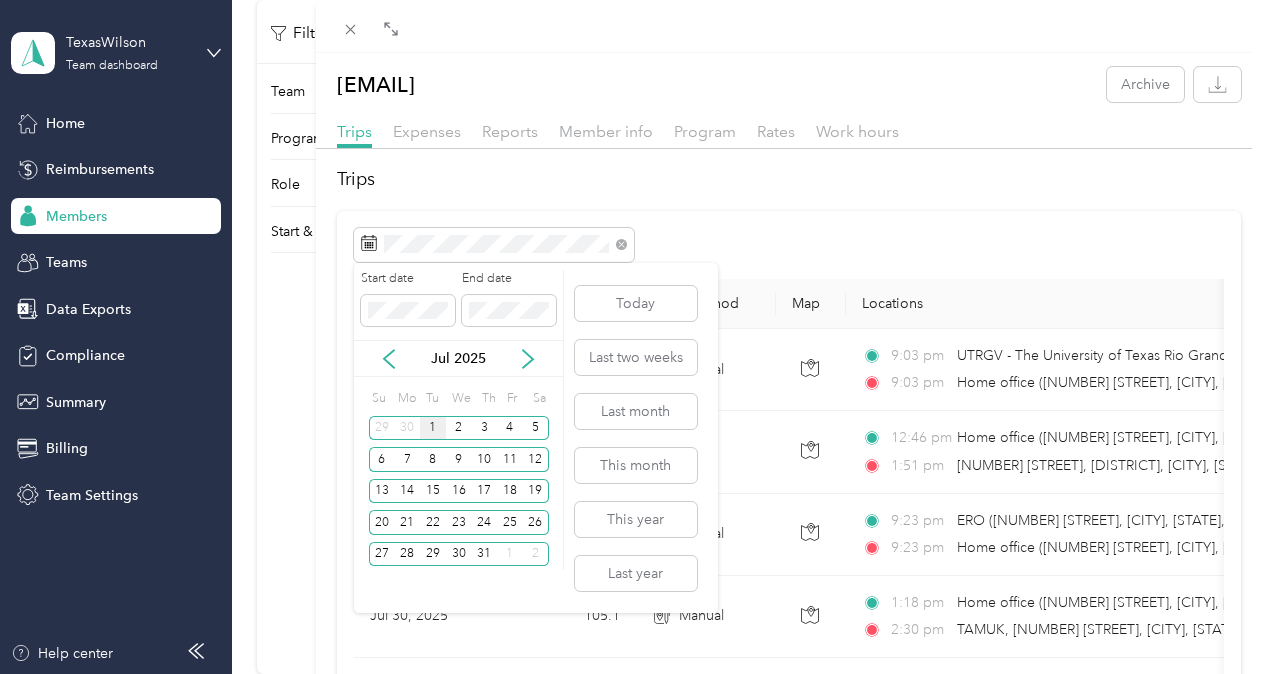 click on "1" at bounding box center (433, 428) 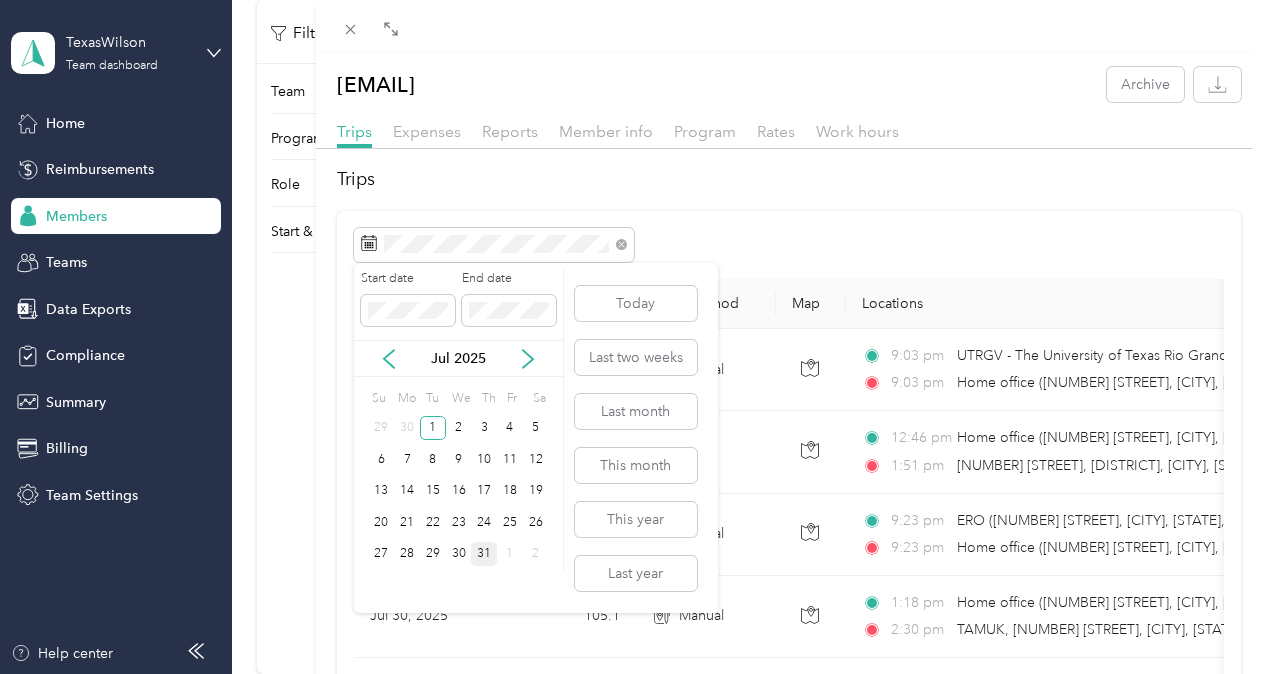 click on "31" at bounding box center [484, 554] 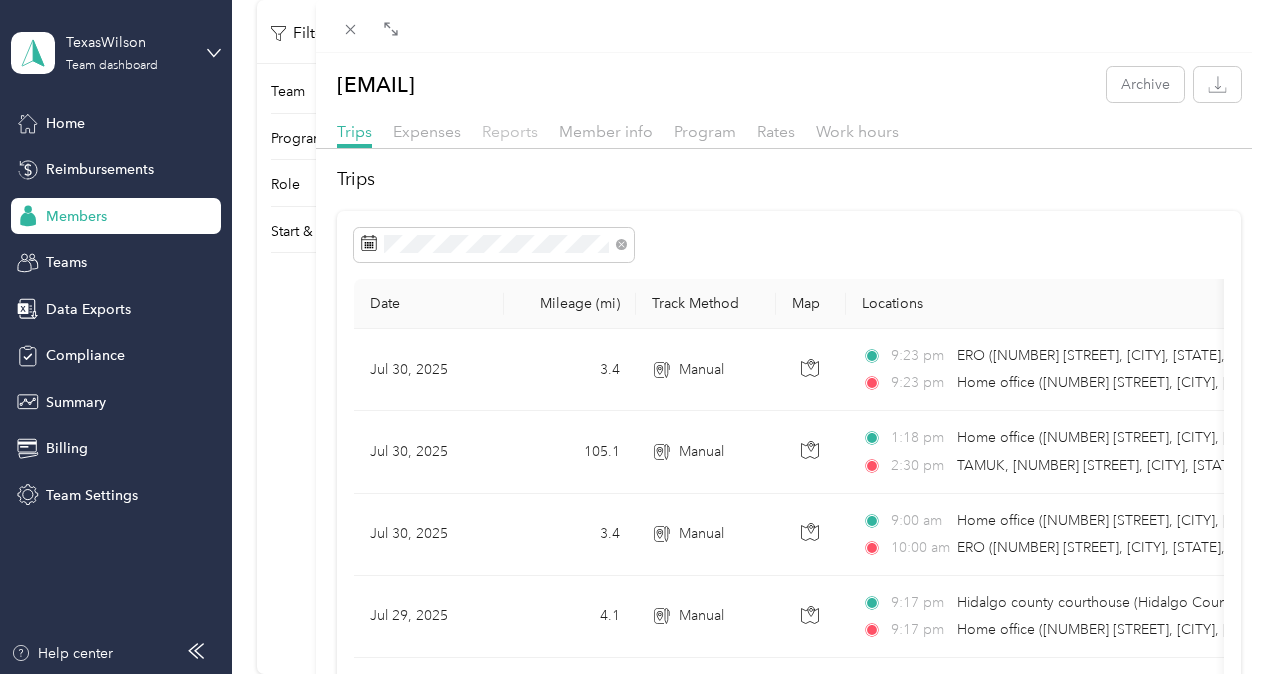 click on "Reports" at bounding box center [510, 131] 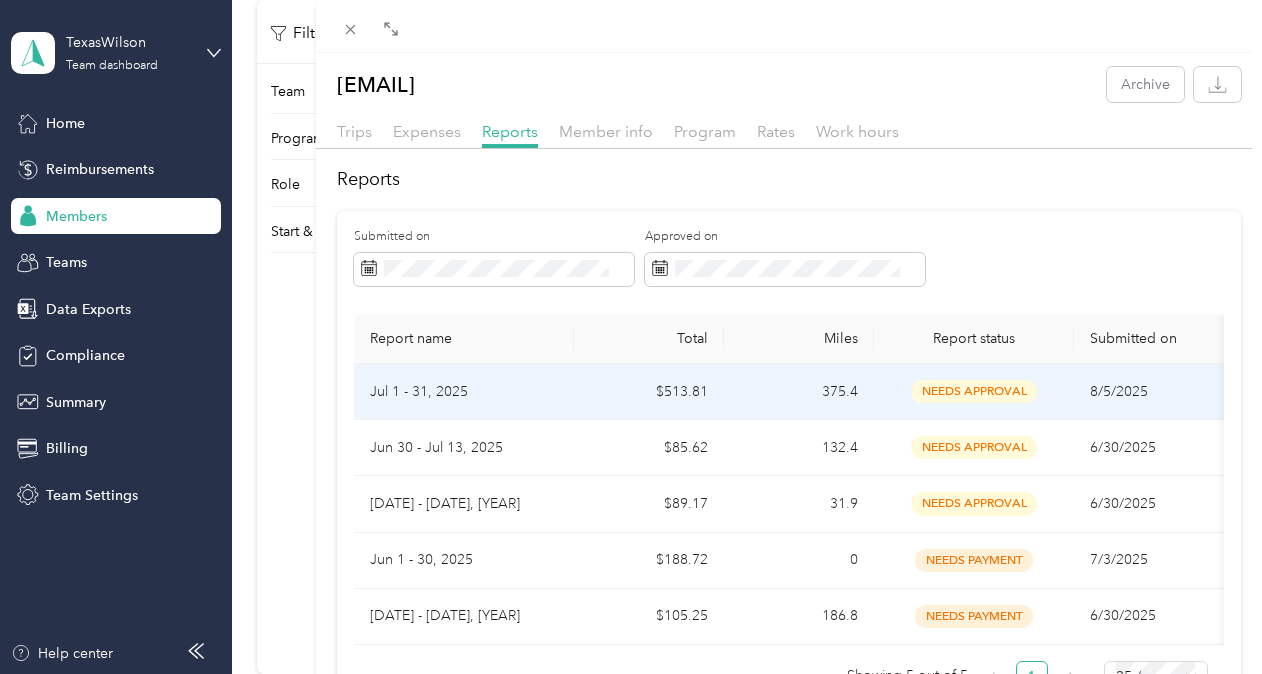 click on "Jul 1 - 31, 2025" at bounding box center [464, 392] 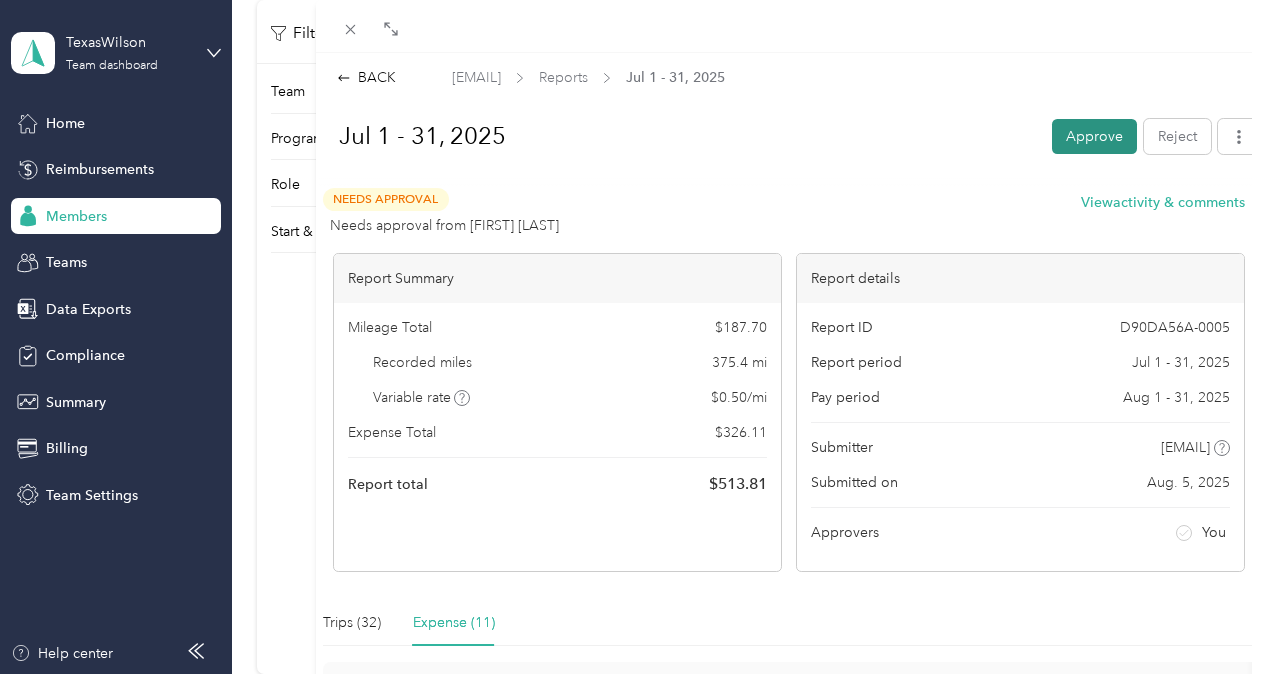click on "Approve" at bounding box center (1094, 136) 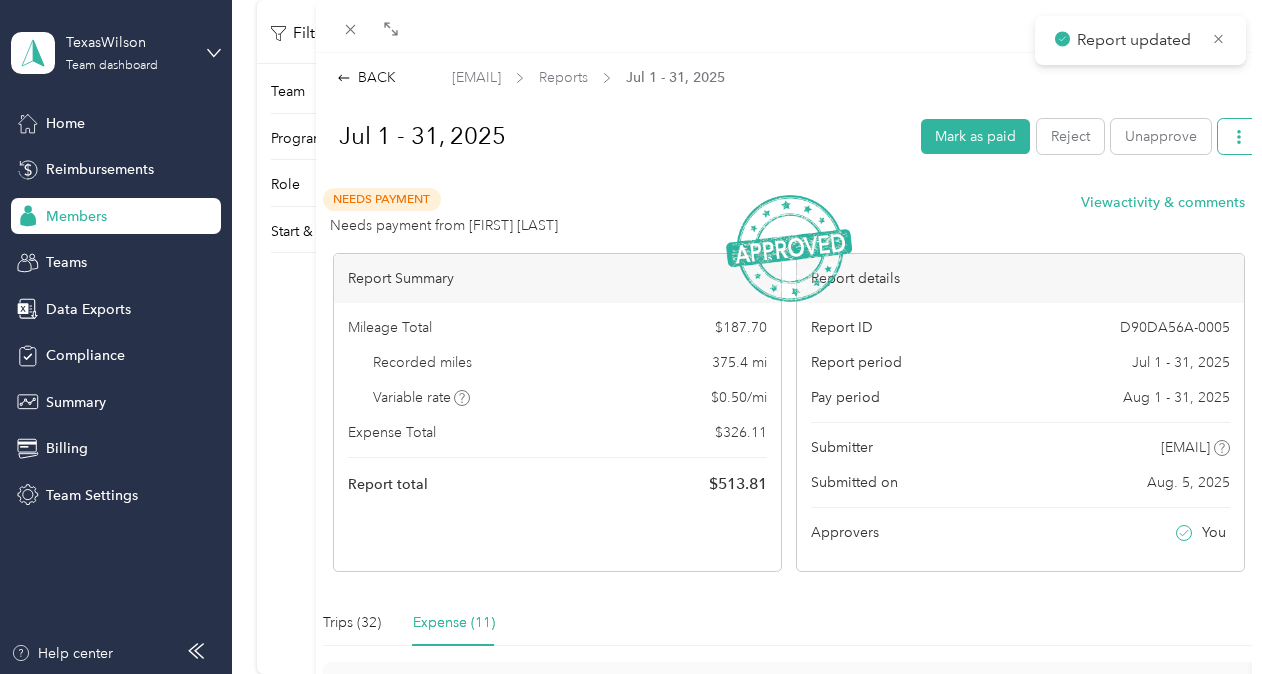 click at bounding box center (1239, 136) 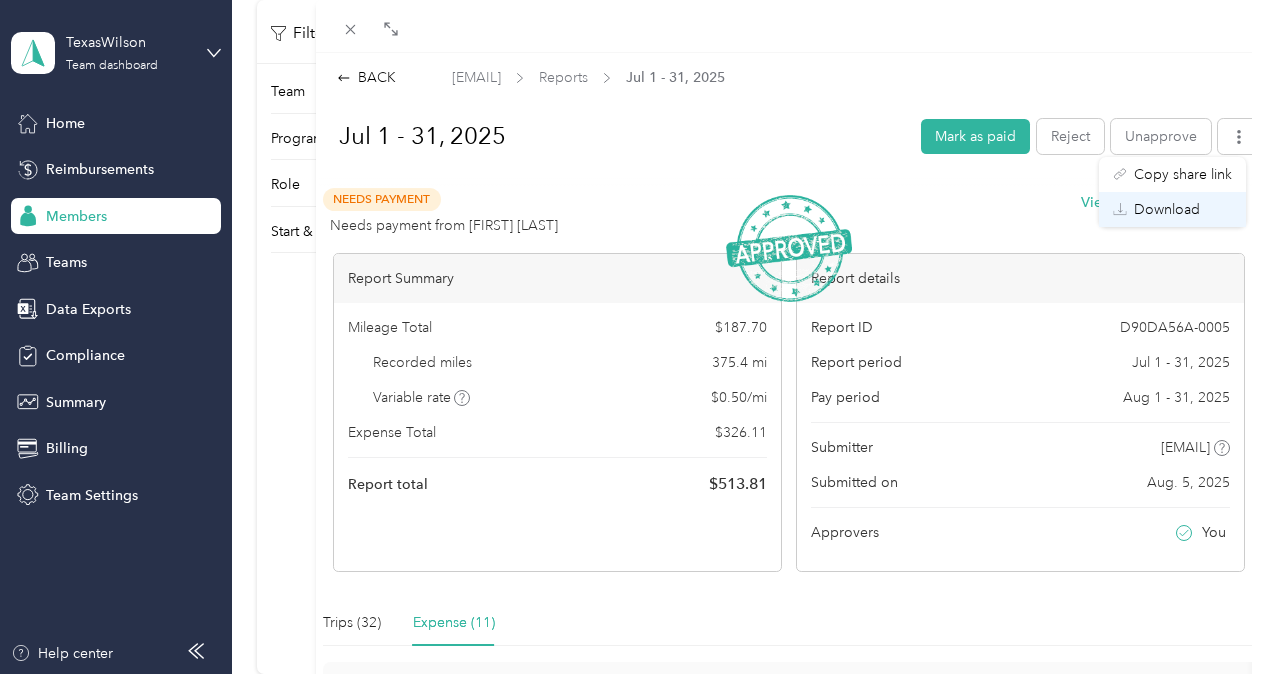 click on "Download" at bounding box center [1167, 209] 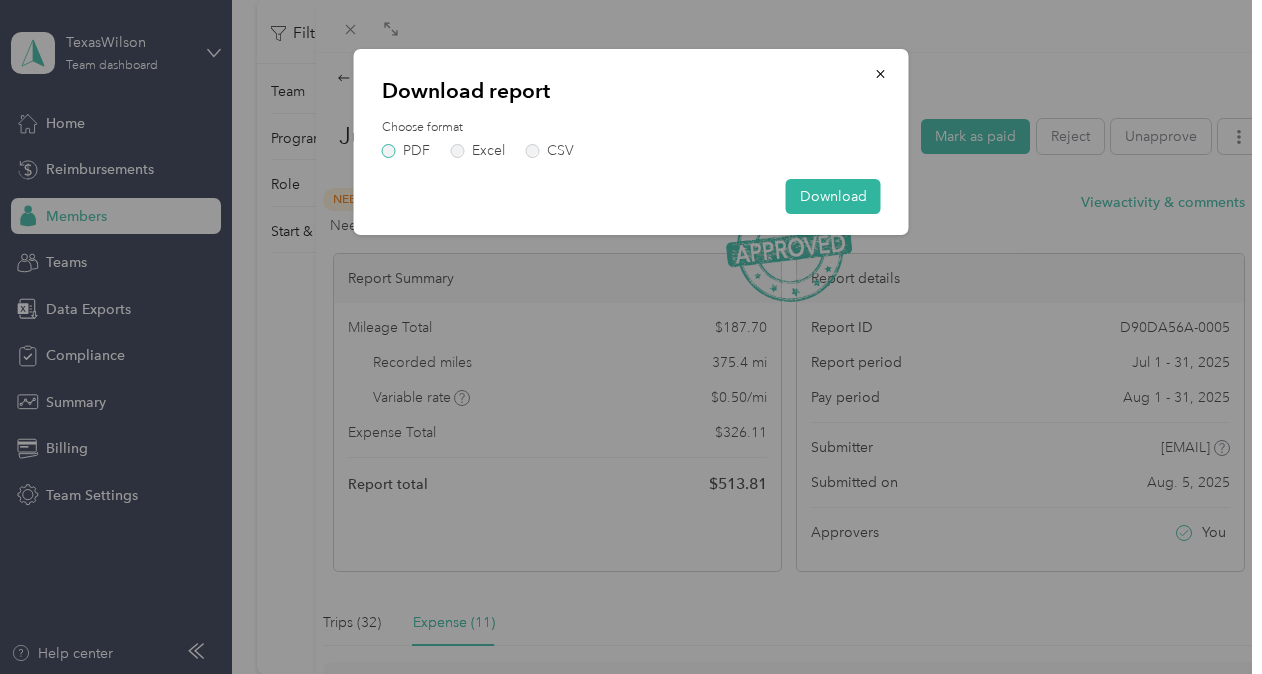 click on "PDF" at bounding box center (406, 151) 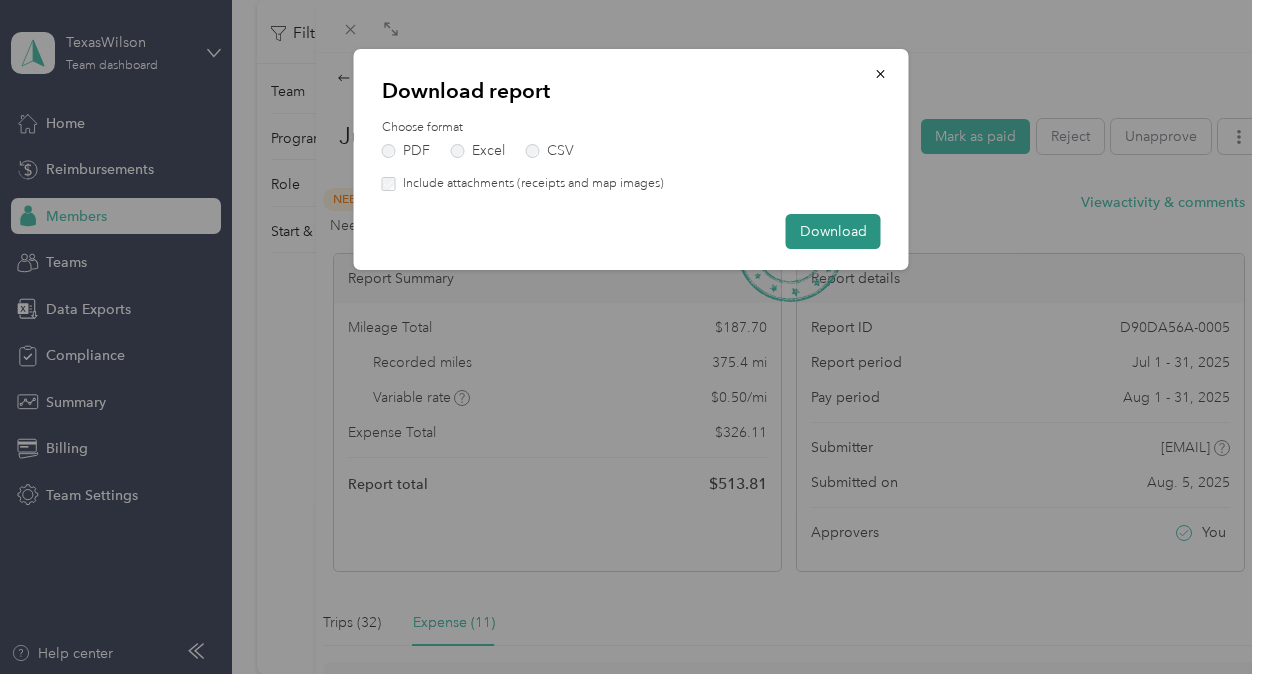 click on "Download" at bounding box center [833, 231] 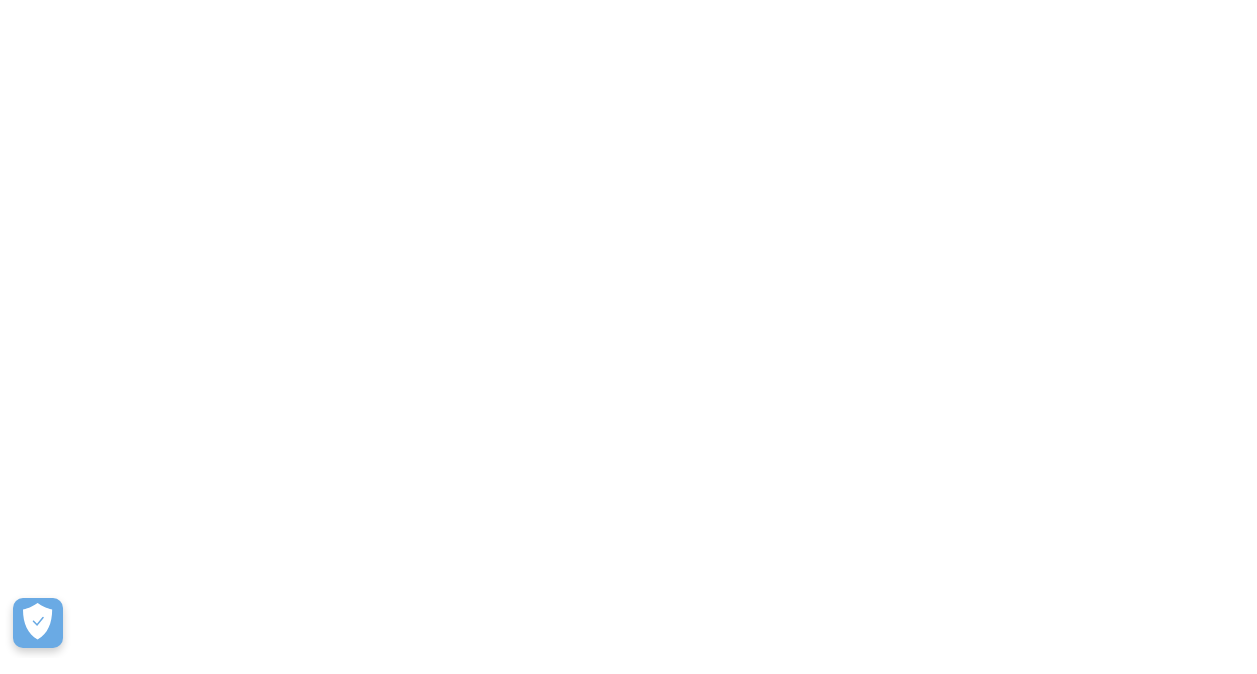 scroll, scrollTop: 0, scrollLeft: 0, axis: both 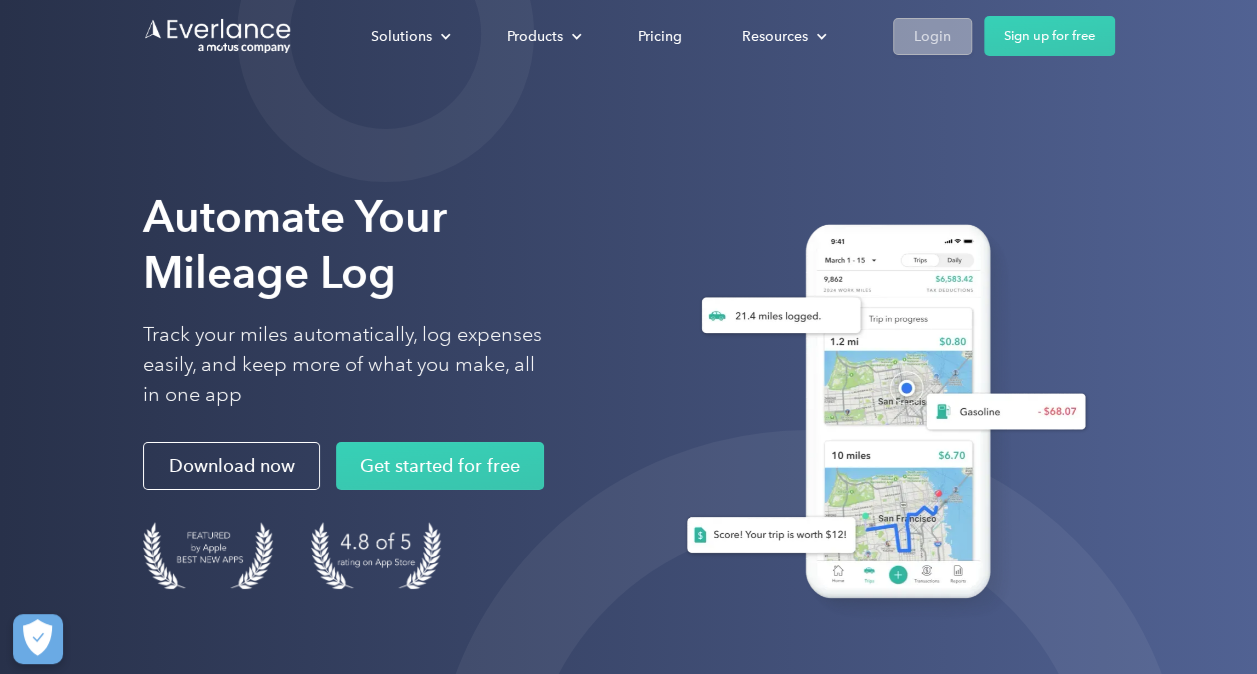 click on "Login" at bounding box center [932, 36] 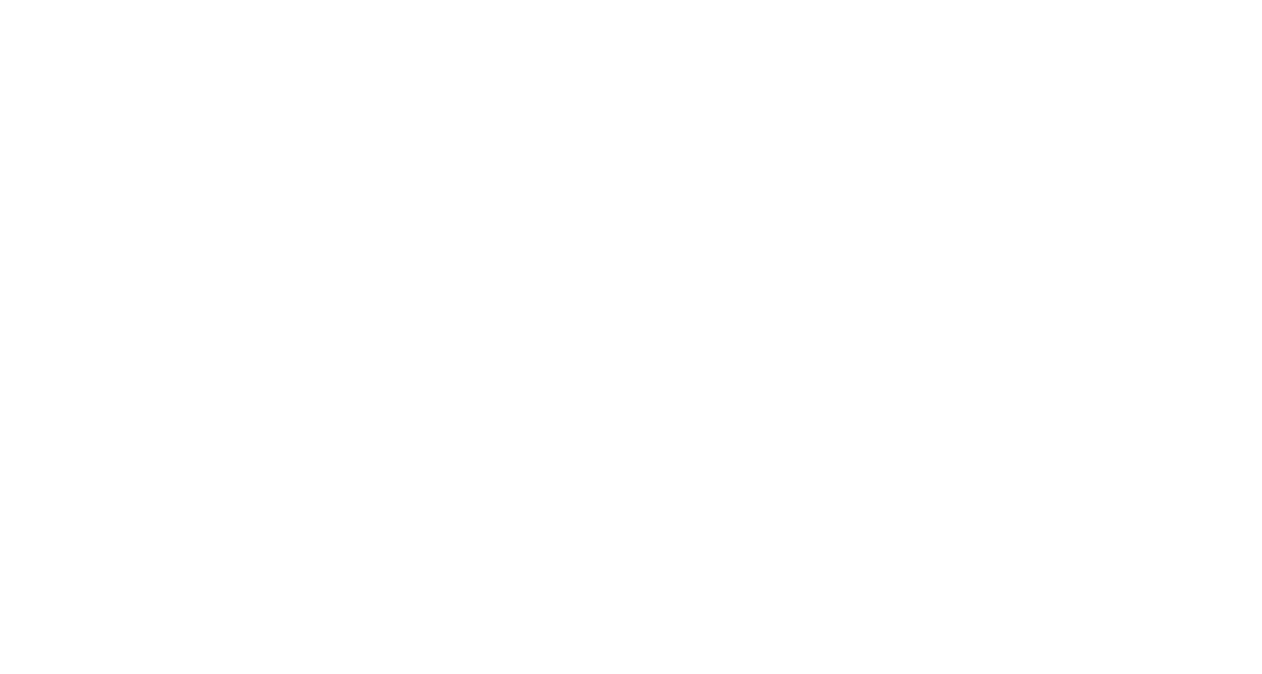 scroll, scrollTop: 0, scrollLeft: 0, axis: both 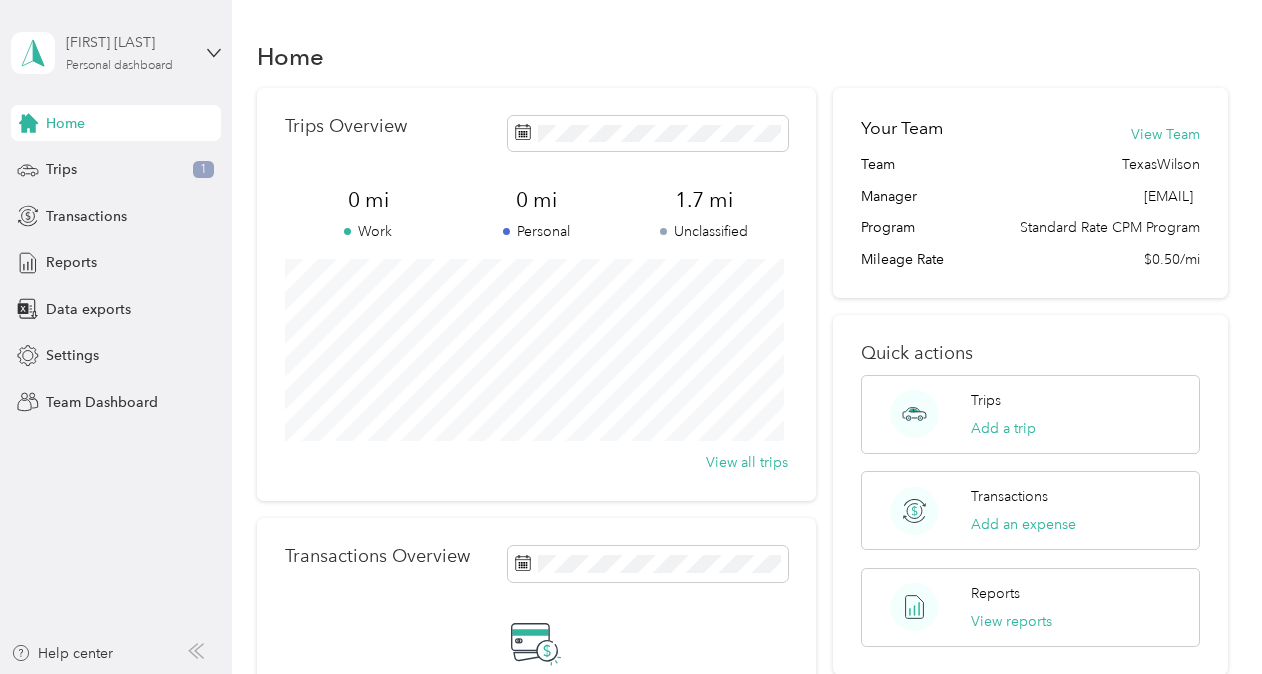 click on "Personal dashboard" at bounding box center [119, 66] 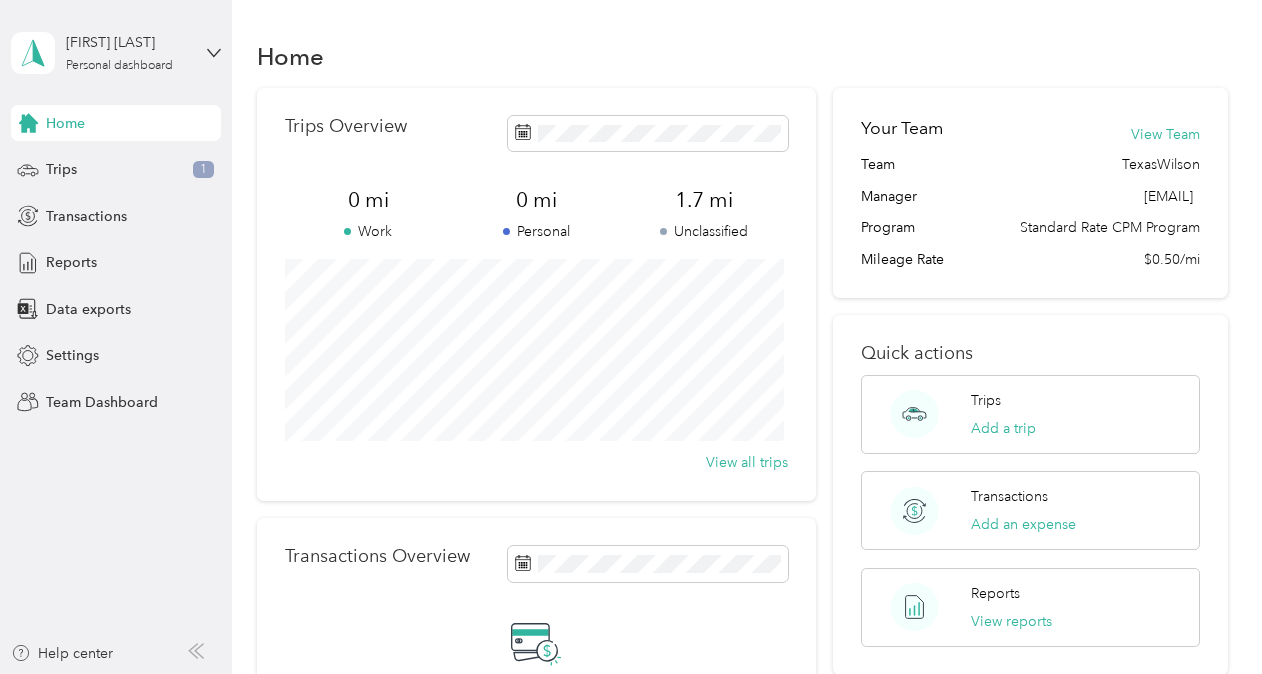 click on "Team dashboard" at bounding box center [82, 164] 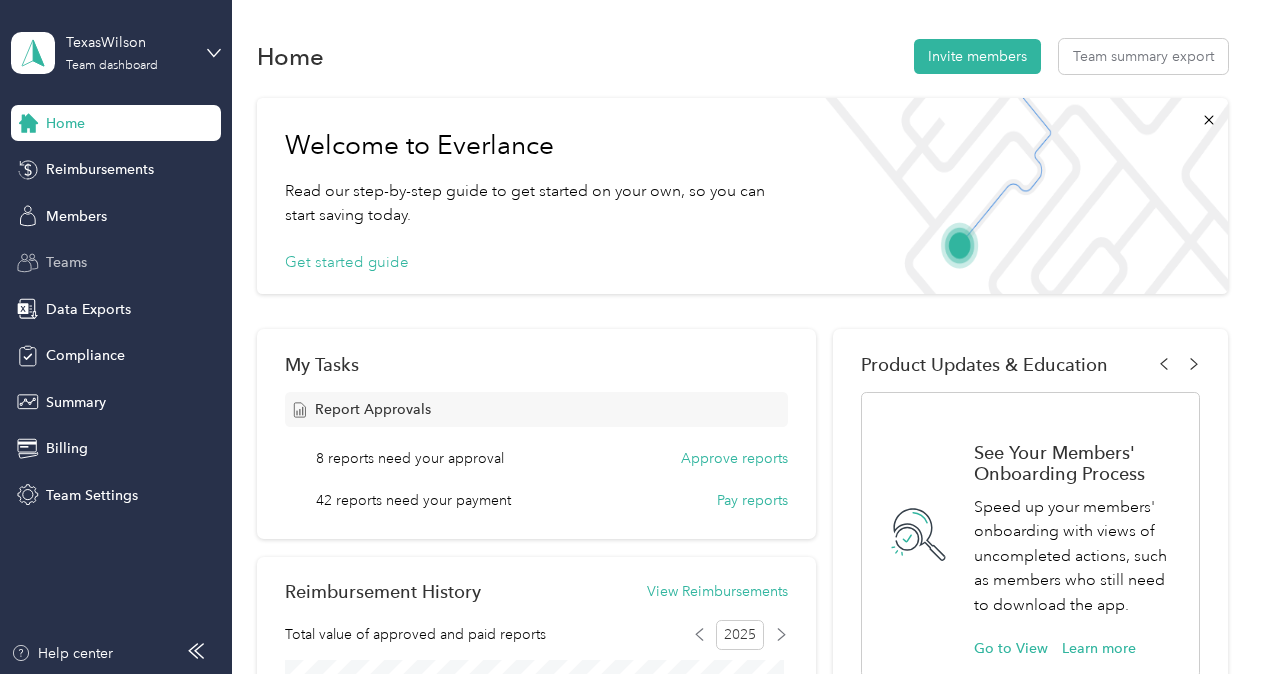 click on "Teams" at bounding box center [66, 262] 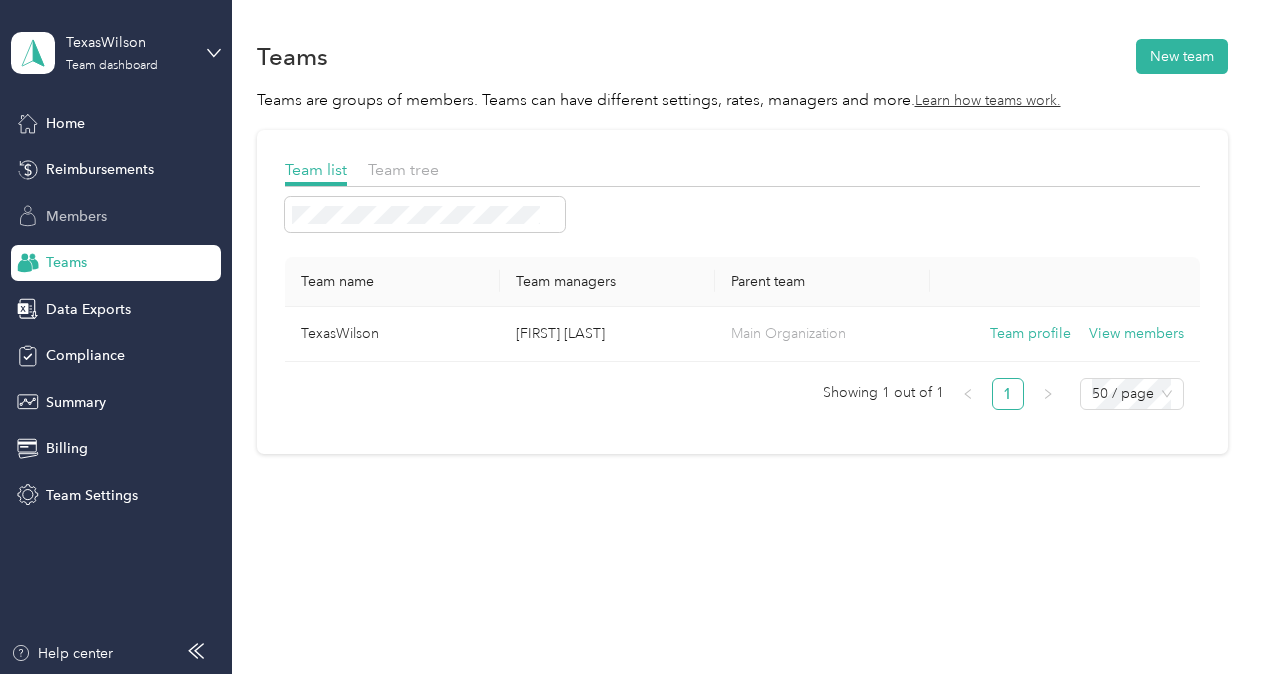 click on "Members" at bounding box center (76, 216) 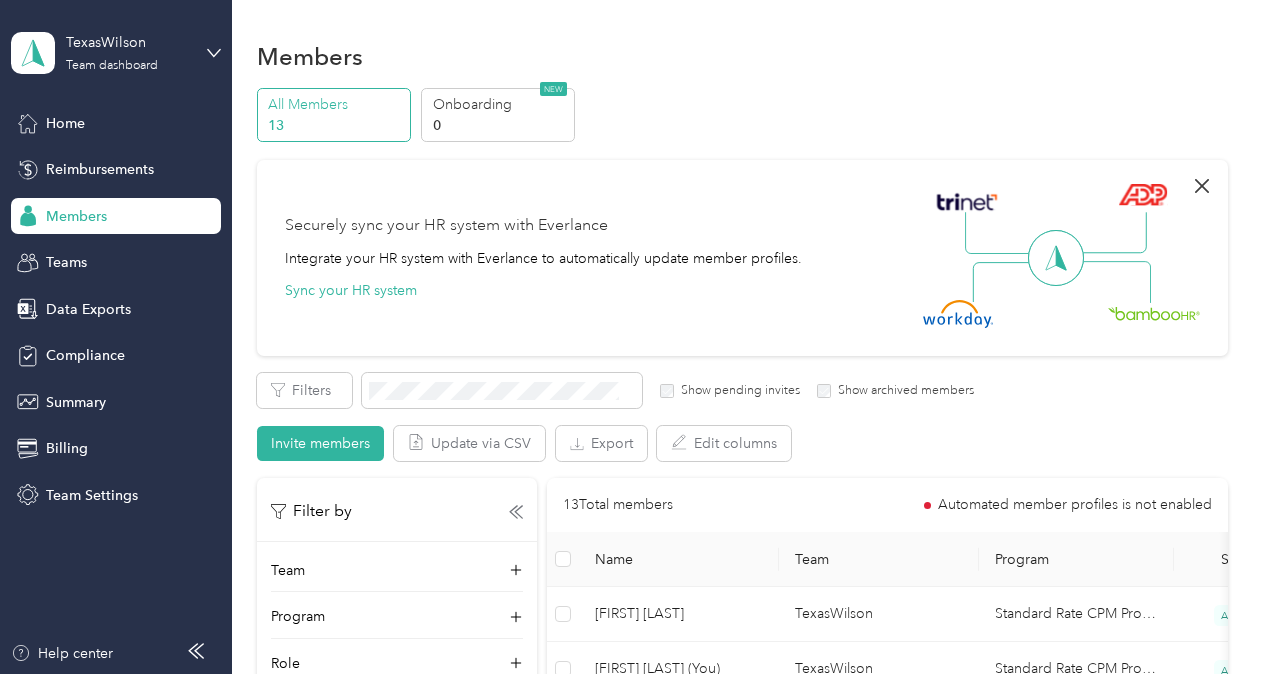 click 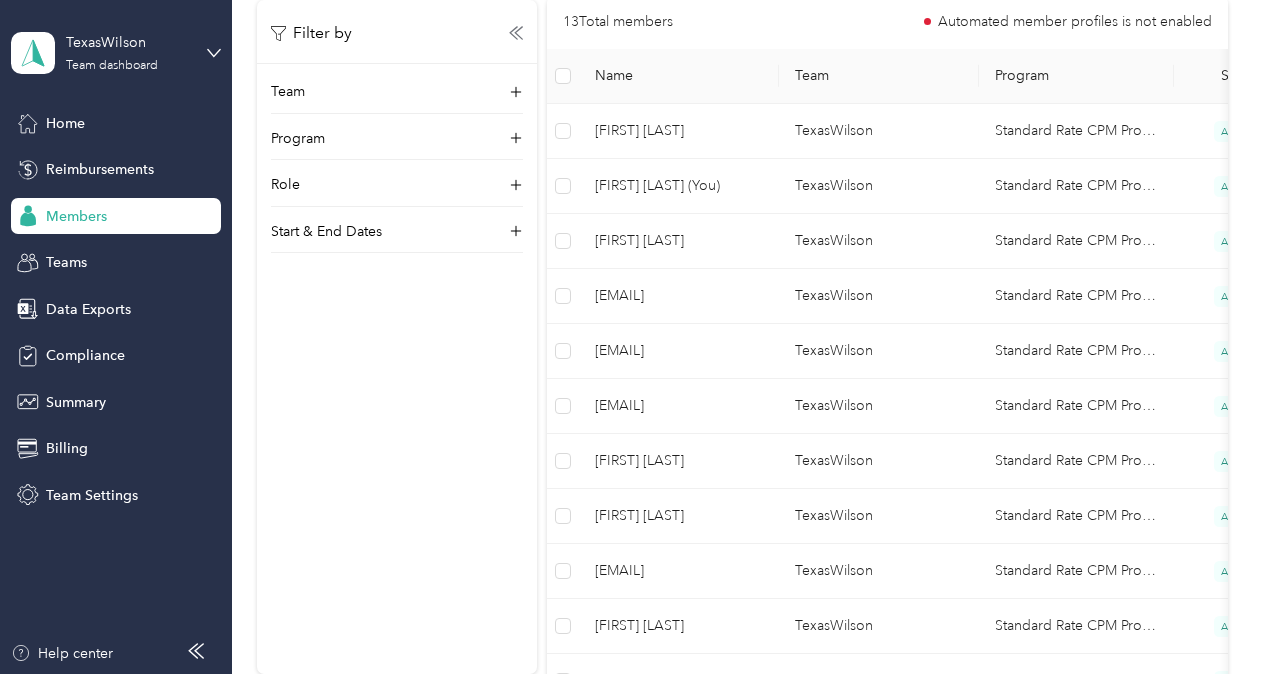 scroll, scrollTop: 268, scrollLeft: 0, axis: vertical 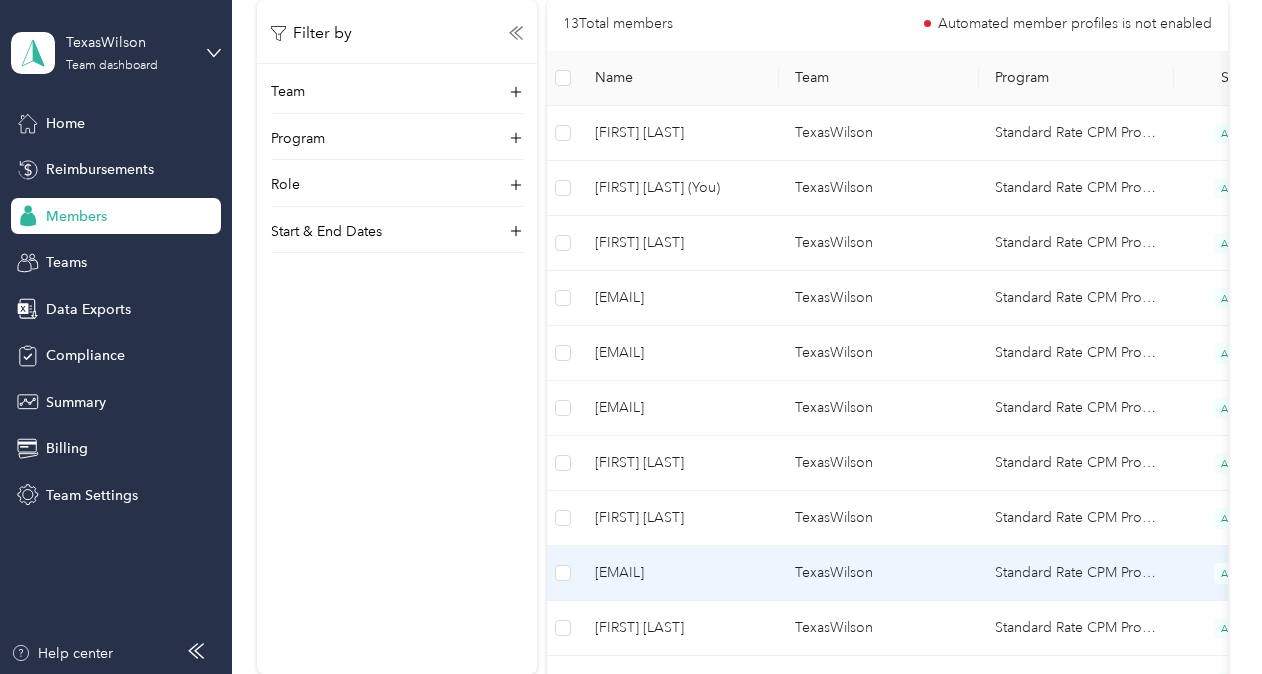 click on "[EMAIL]" at bounding box center [679, 573] 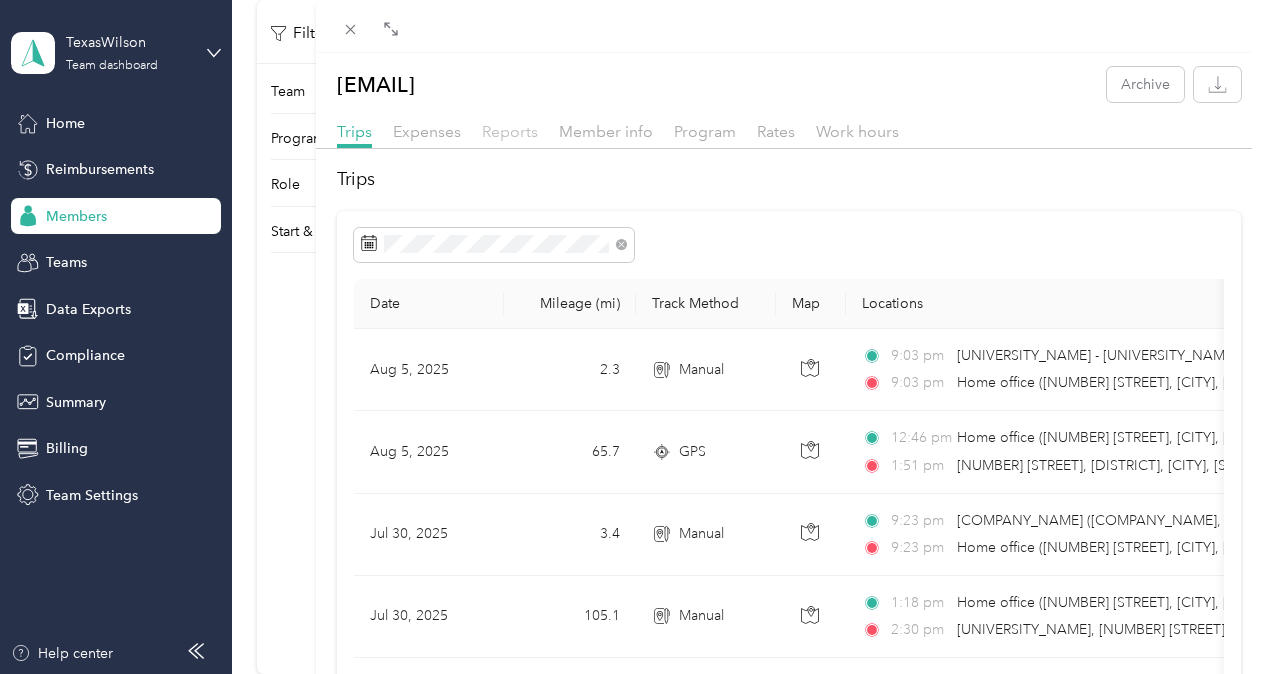 click on "Reports" at bounding box center (510, 131) 